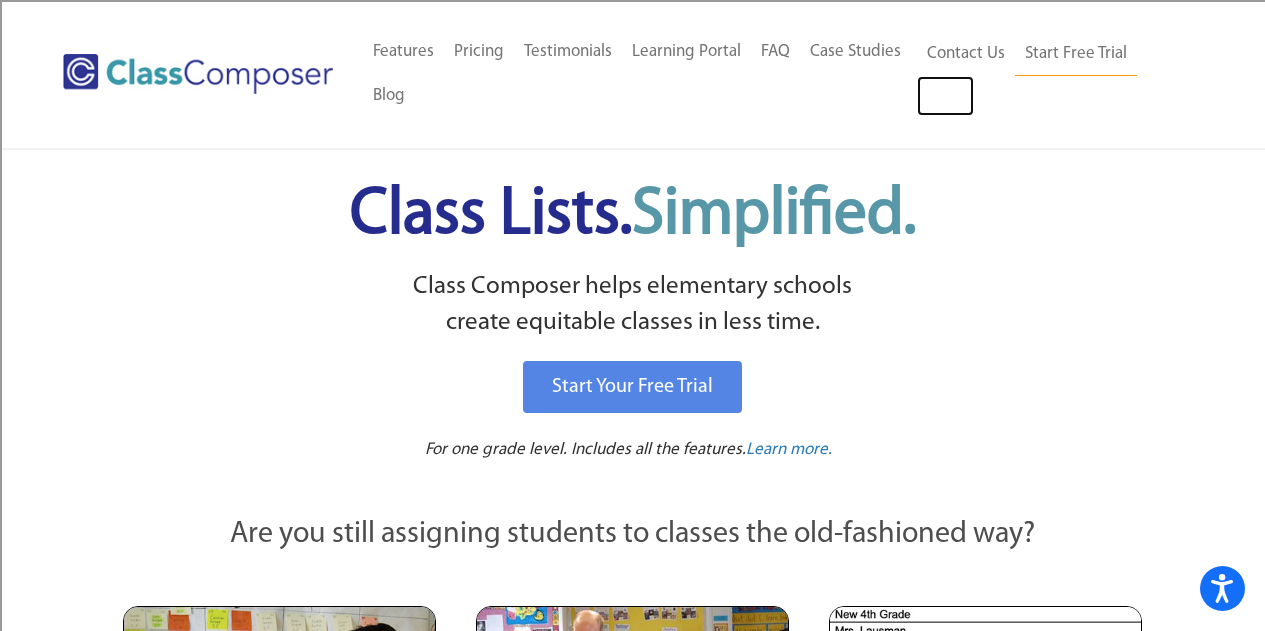 scroll, scrollTop: 0, scrollLeft: 0, axis: both 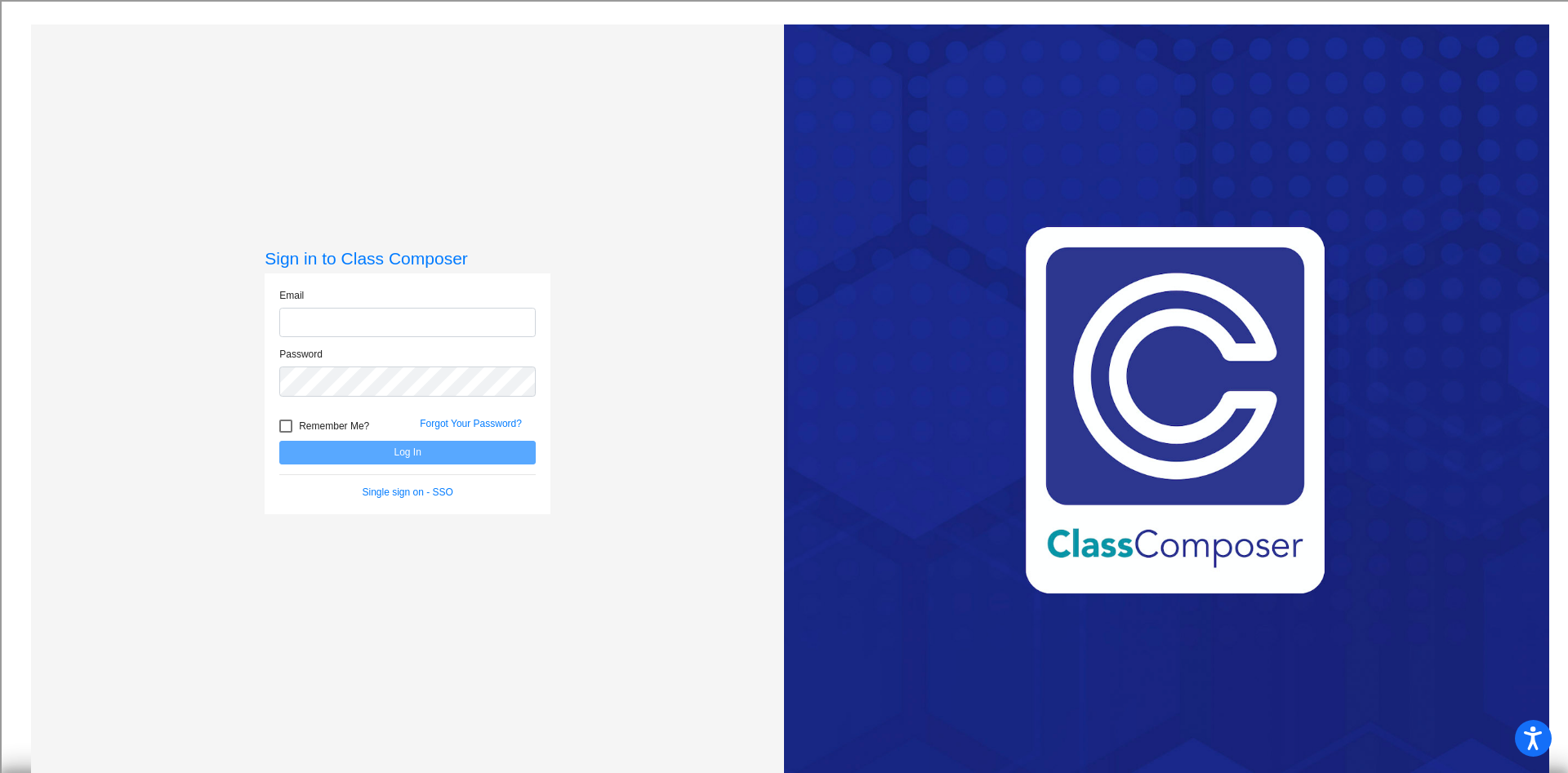 type on "[EMAIL]" 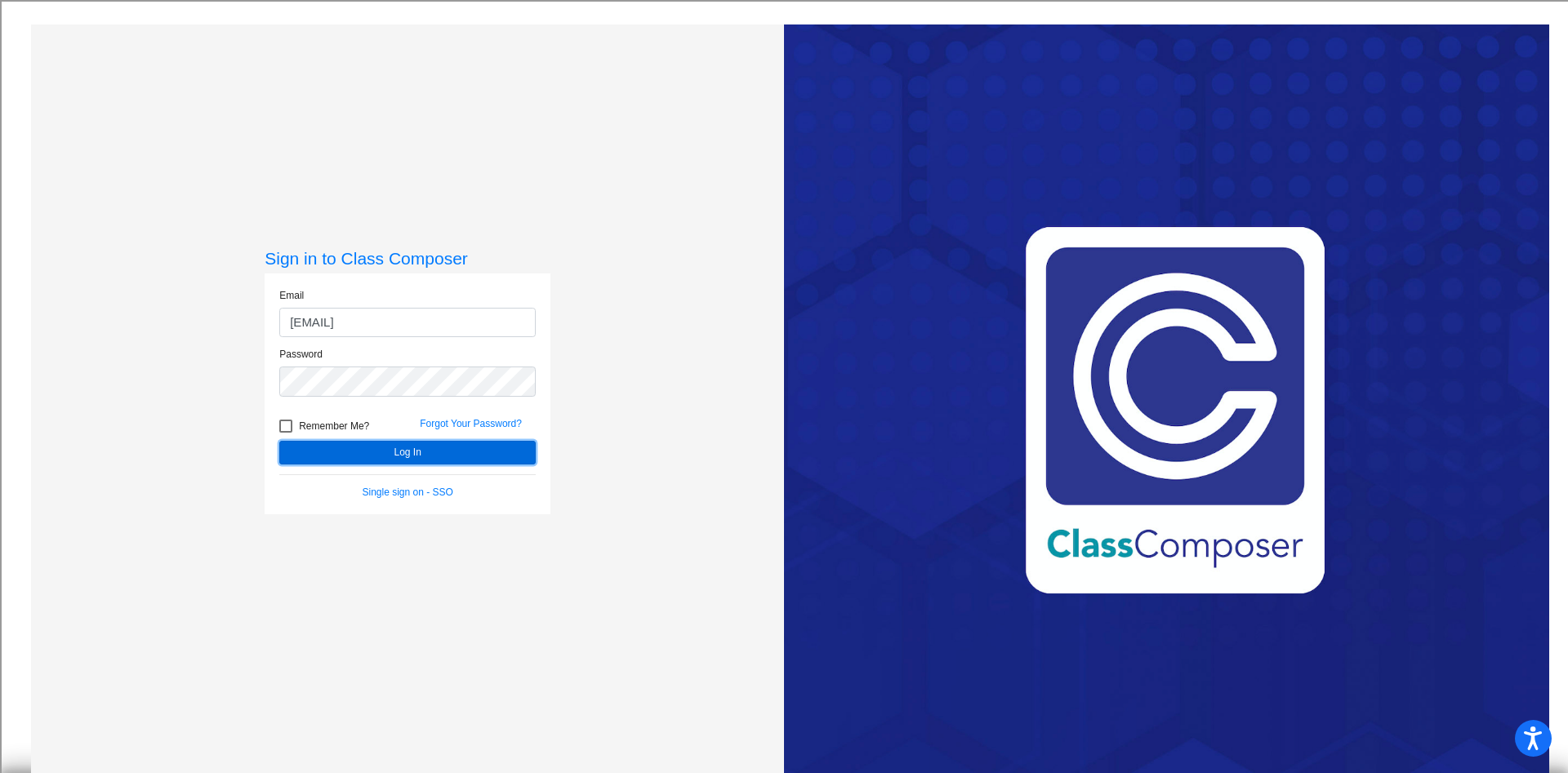 click on "Log In" 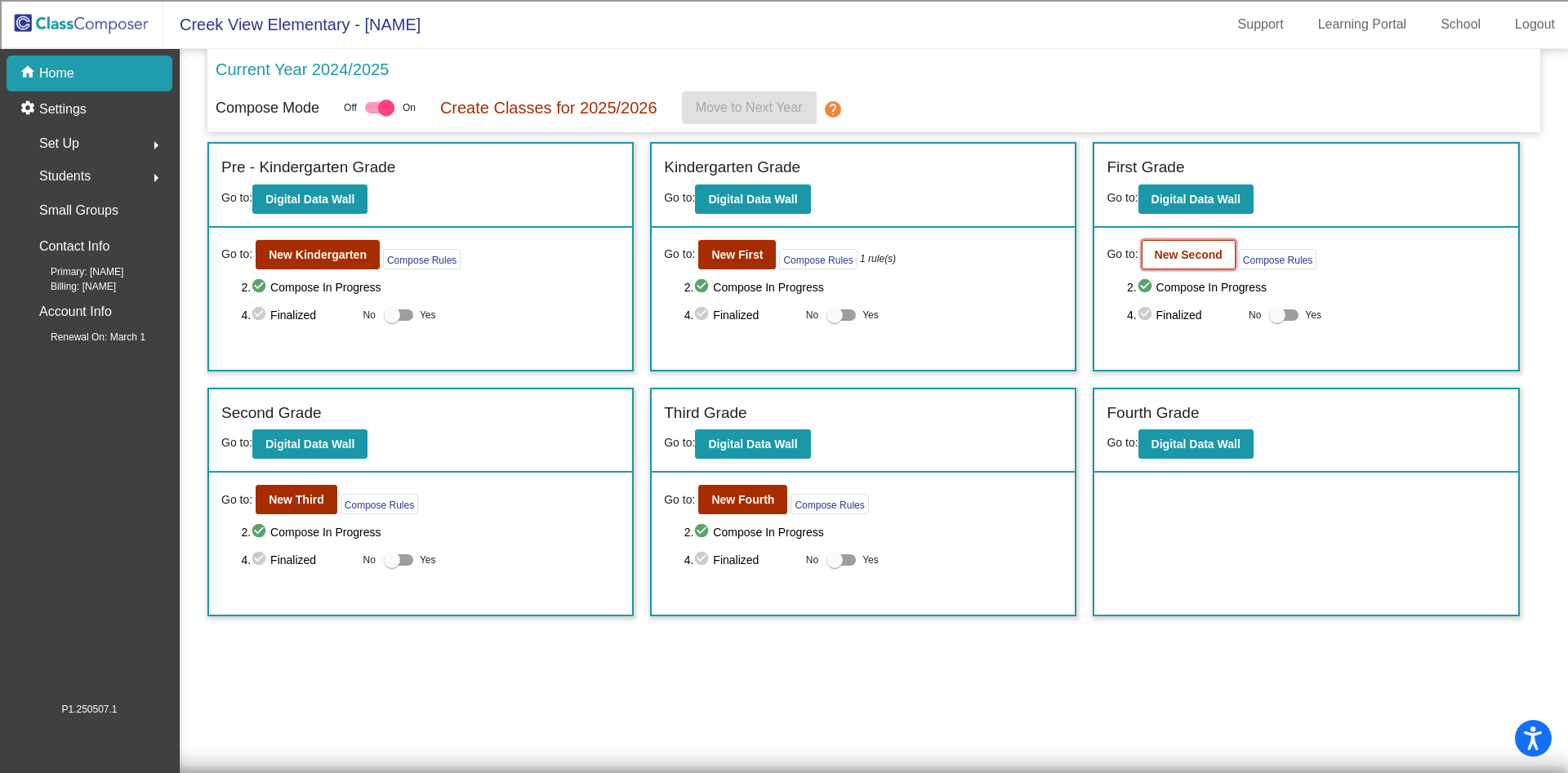 click on "New Second" 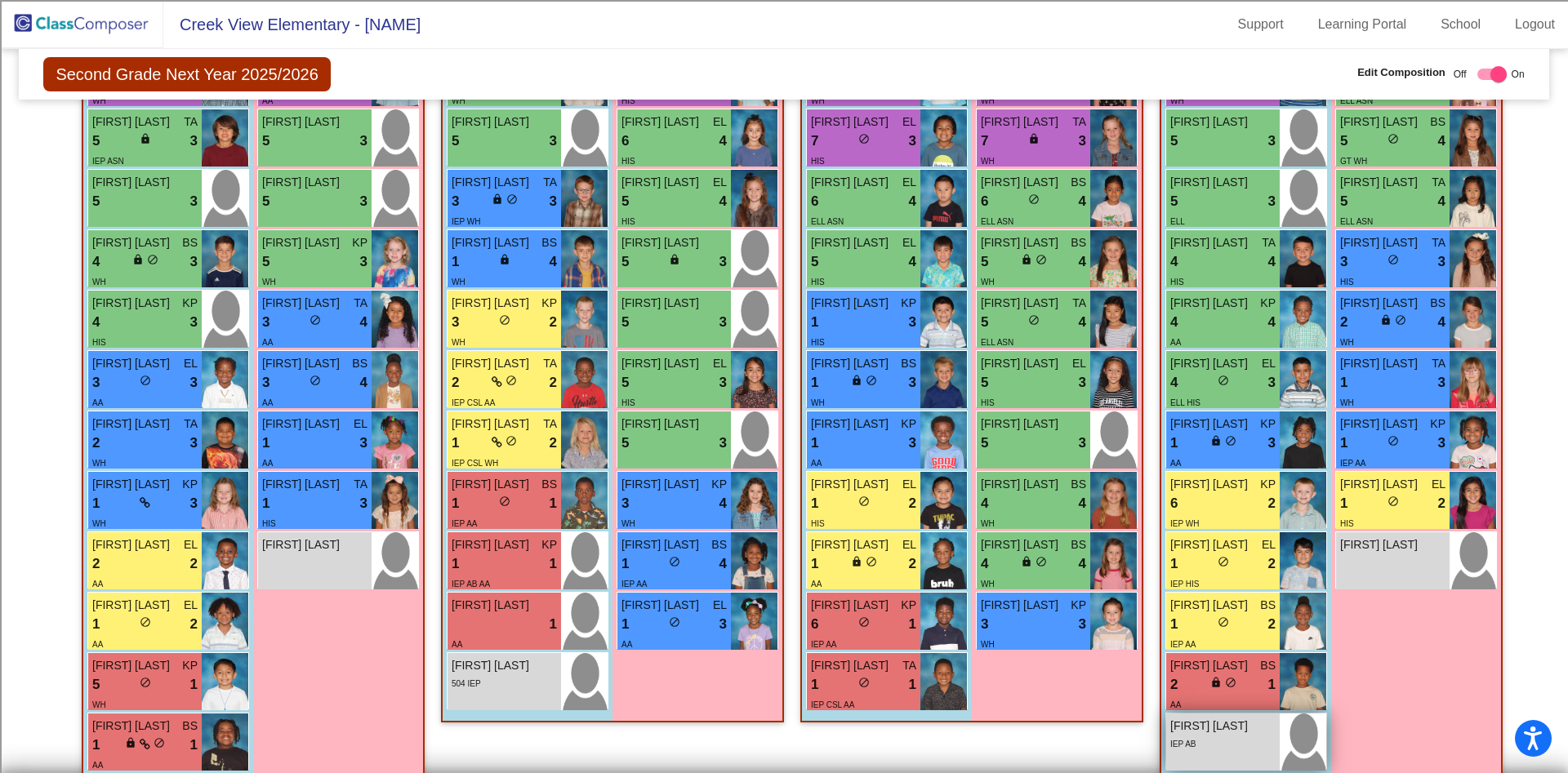 scroll, scrollTop: 568, scrollLeft: 0, axis: vertical 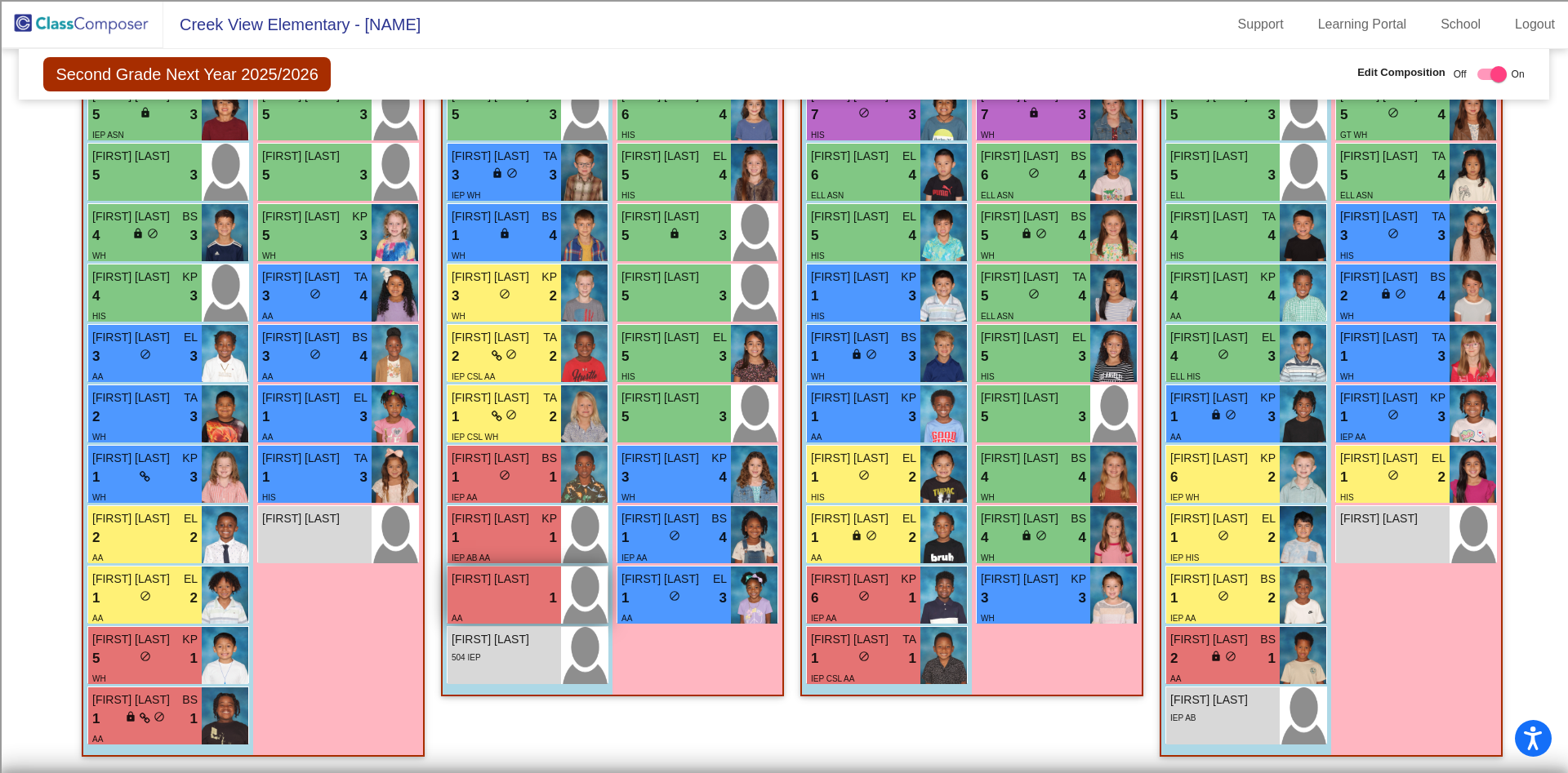 click on "lock do_not_disturb_alt 1" at bounding box center [504, 598] 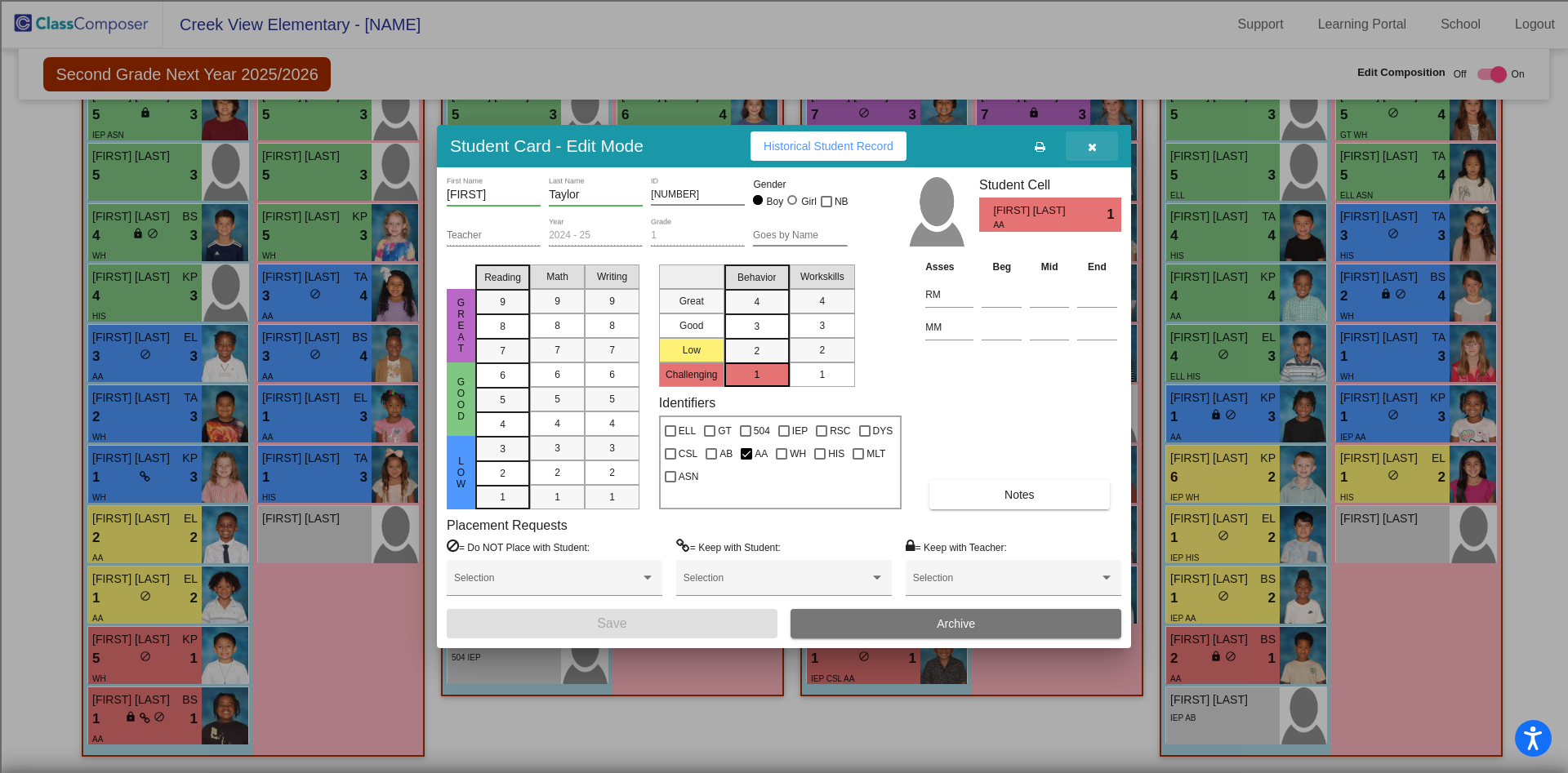click at bounding box center (1092, 146) 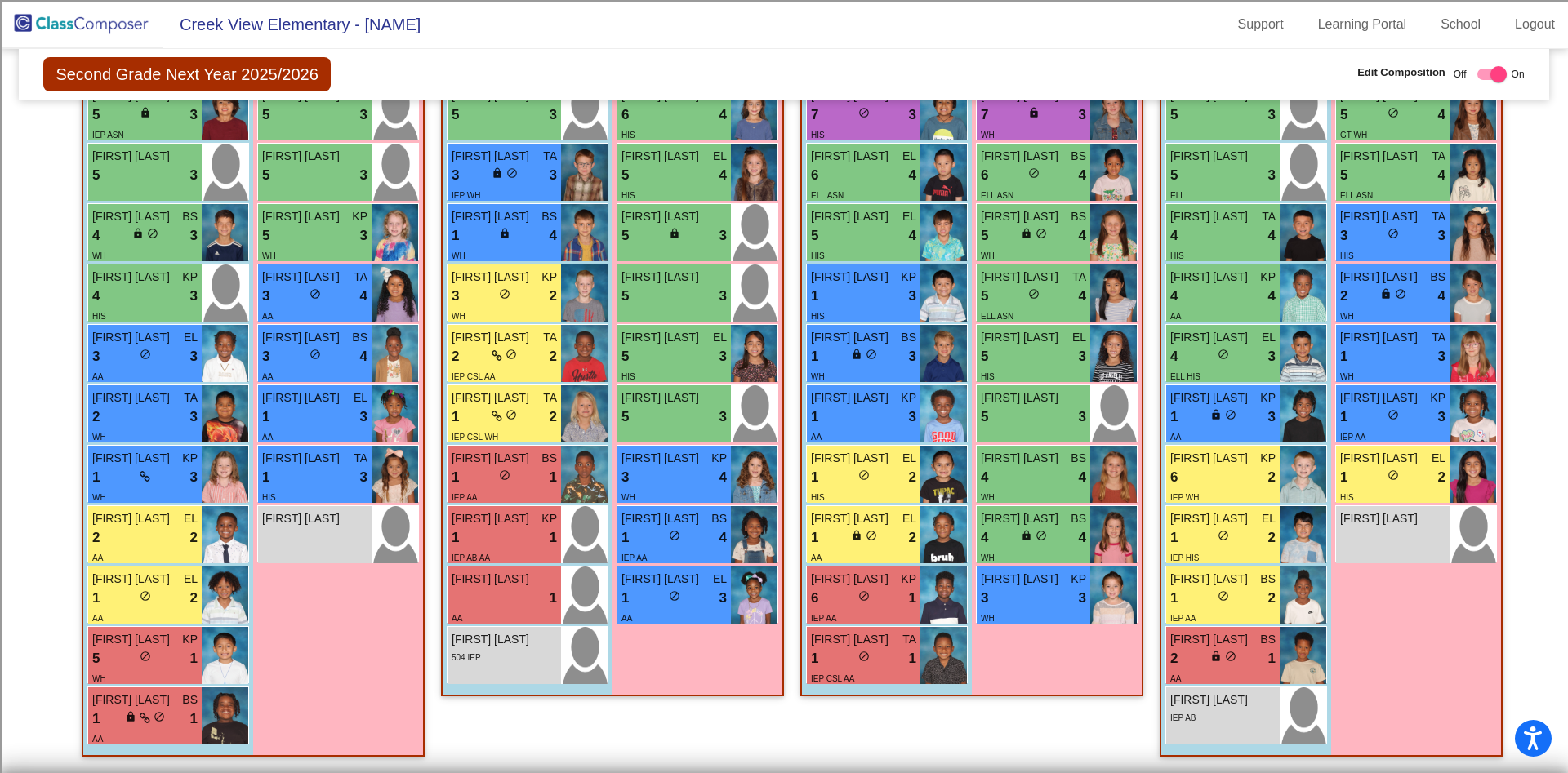 click on "Creek View Elementary - Michael Support Learning Portal School Logout home Home settings Settings  Set Up  arrow_right  Students  arrow_right  Small Groups   Contact Info  Primary: Mike McEver Billing: Heather Richter  Account Info  Renewal On: March 1  P1.250507.1   Second Grade Next Year 2025/2026  Edit Composition Off   On  Incoming   Digital Data Wall    Display Scores for Years:   2023 - 2024   2024 - 2025  Grade/Archive Students in Table View   Download   New Small Group   Saved Small Group   Compose   Start Over   Submit Classes  Compose has been submitted  Check for Incomplete Scores  View Compose Rules   View Placement Violations  Notes   Download Class List   Import Students   Grade/Archive Students in Table View   New Small Group   Saved Small Group  Display Scores for Years:   2023 - 2024   2024 - 2025 Display Assessments: RM MM Display Student Picture:    Yes     No  Students Academics Life Skills  Last Teacher  Placement  Identified  Total Boys Girls  Read.   Math   Writ.   Behav.   TA  1" 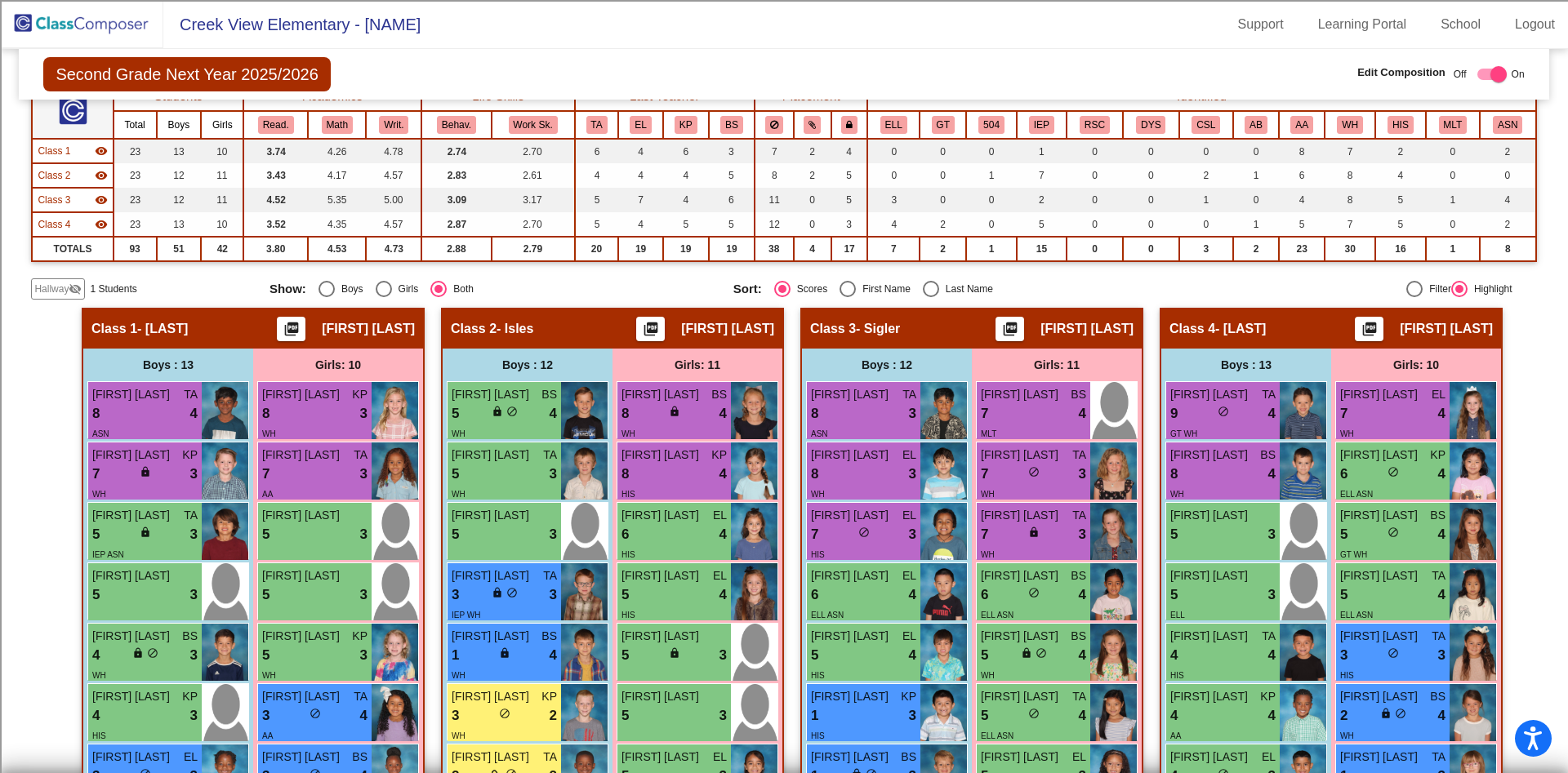scroll, scrollTop: 78, scrollLeft: 0, axis: vertical 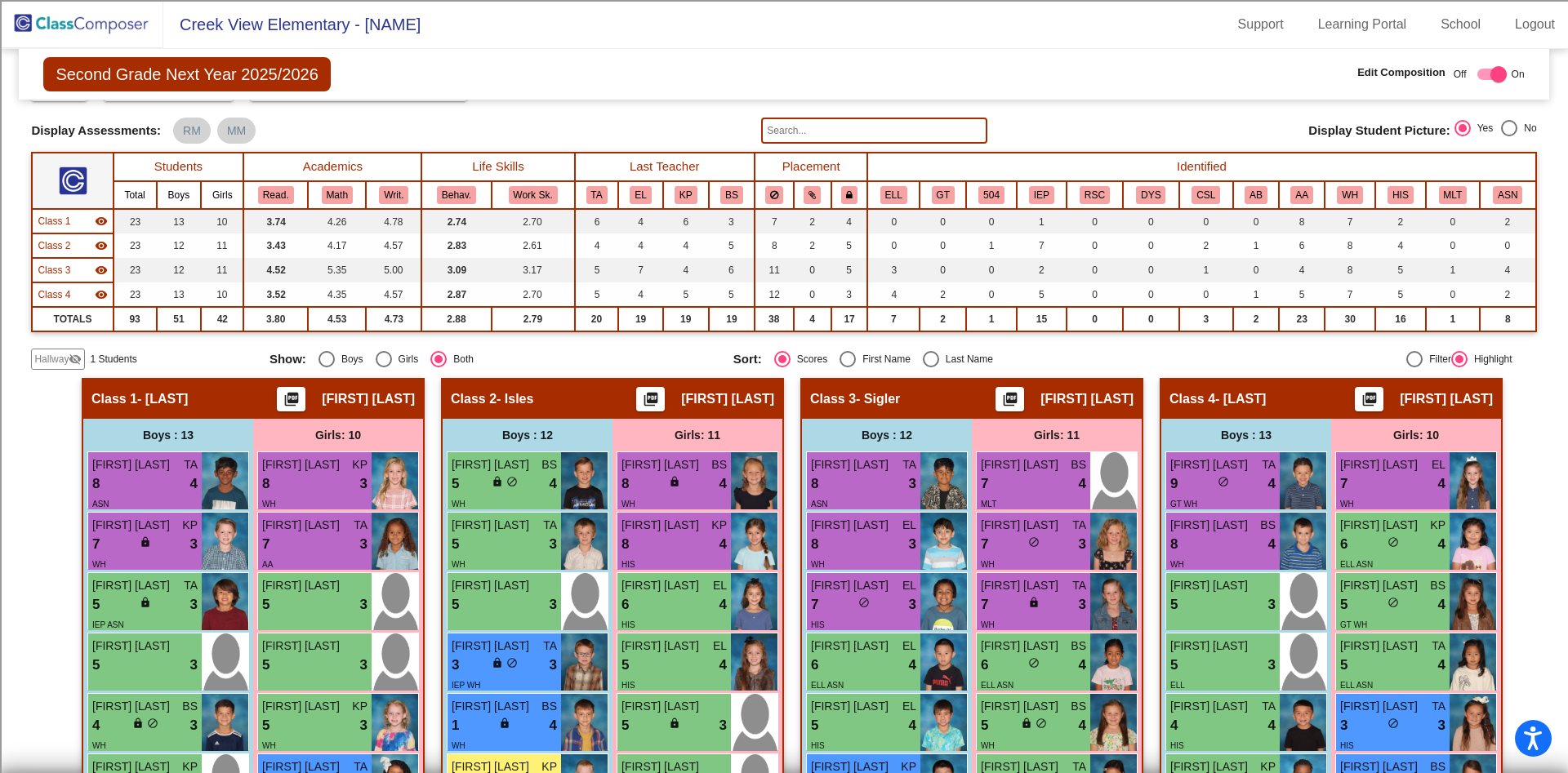 click on "IEP" 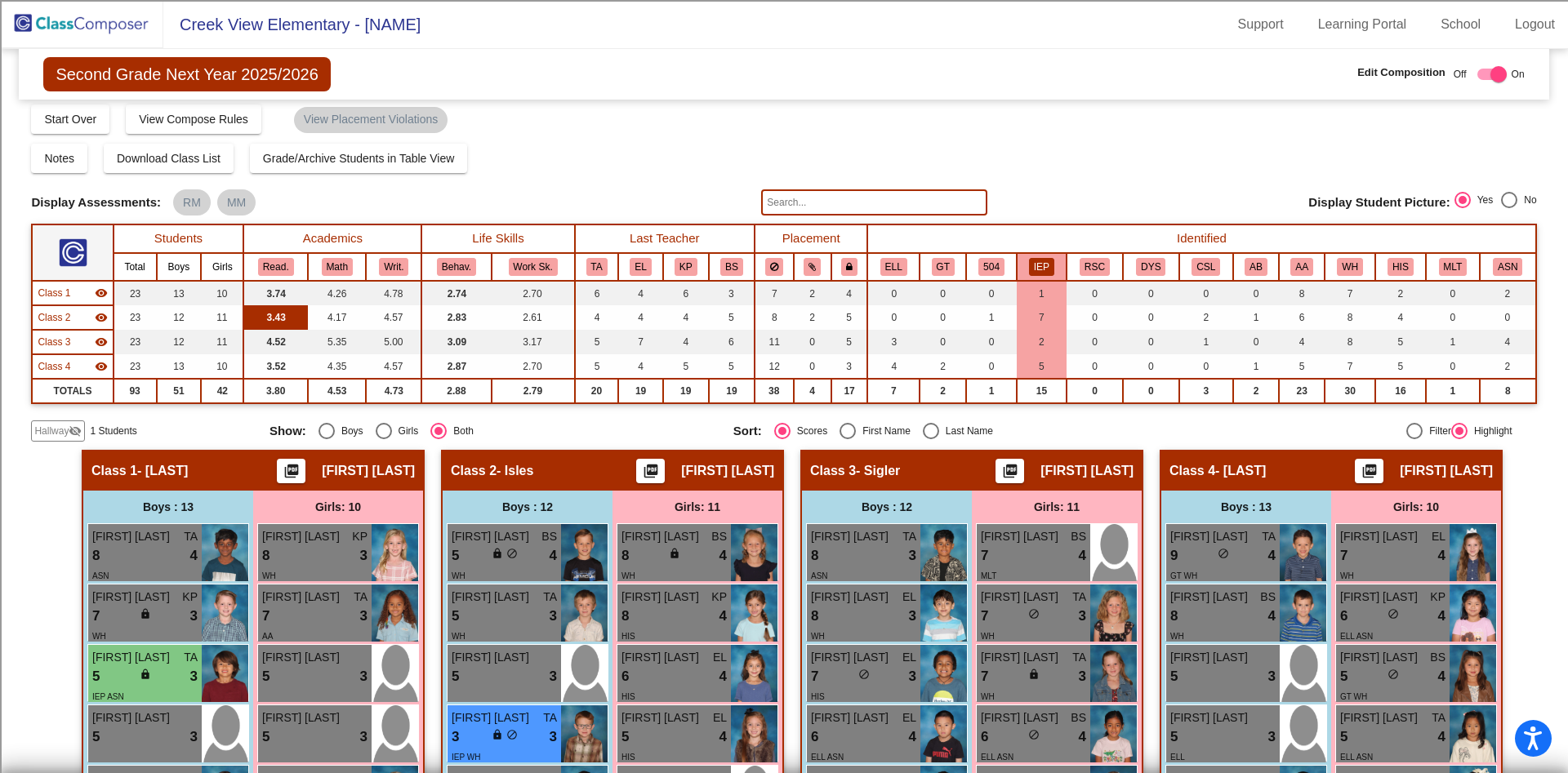 scroll, scrollTop: 0, scrollLeft: 0, axis: both 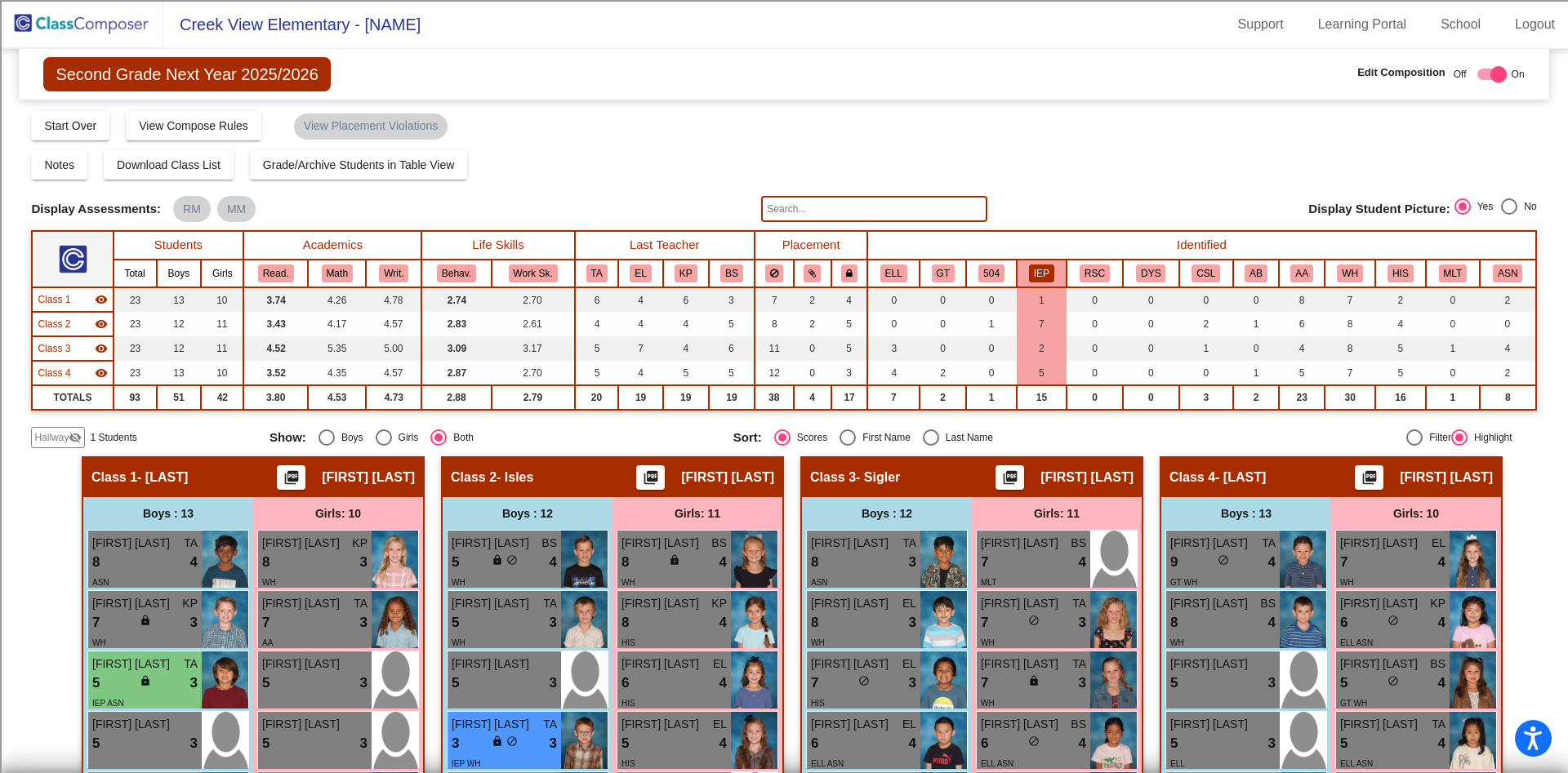 click 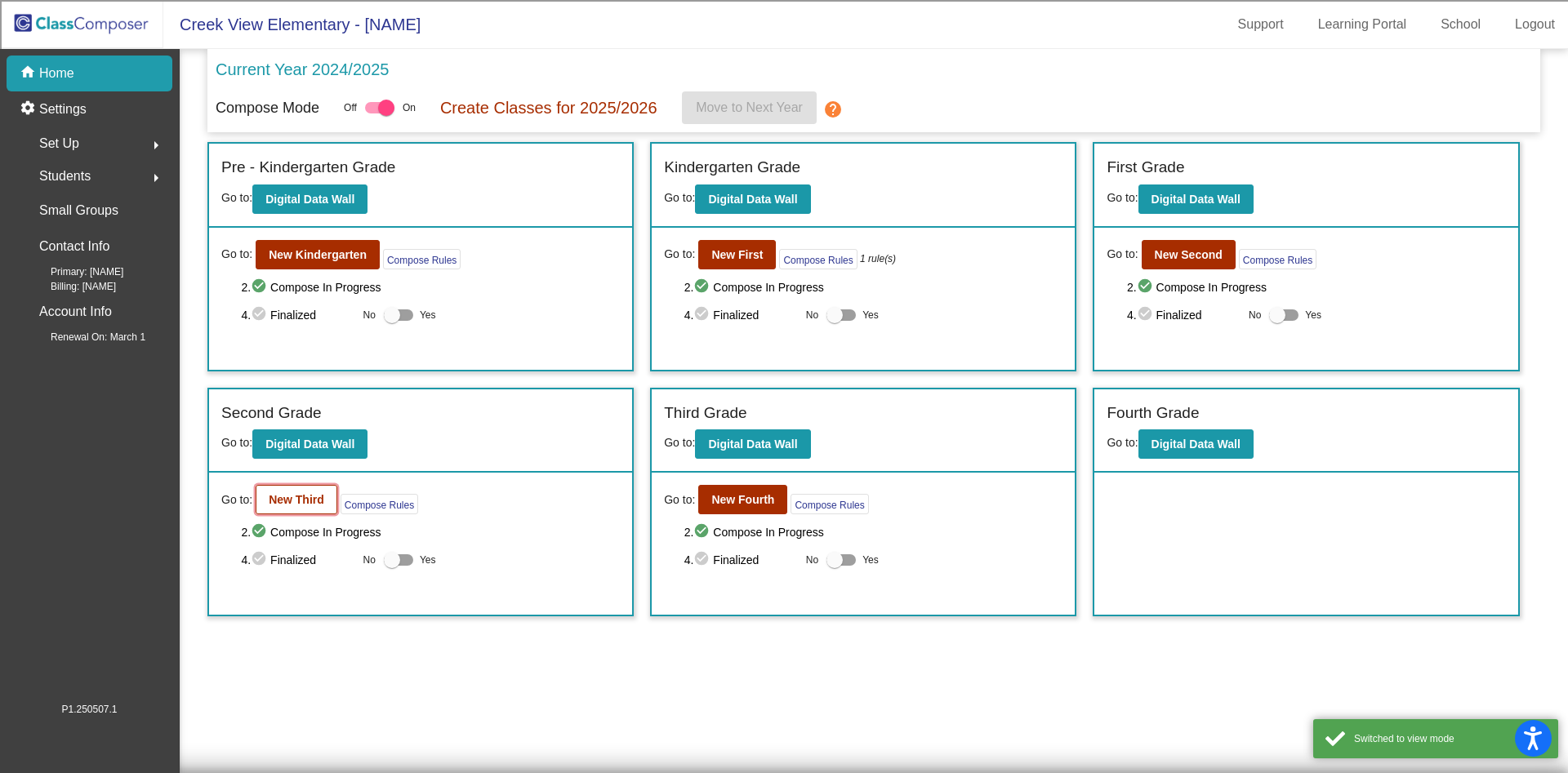 click on "New Third" 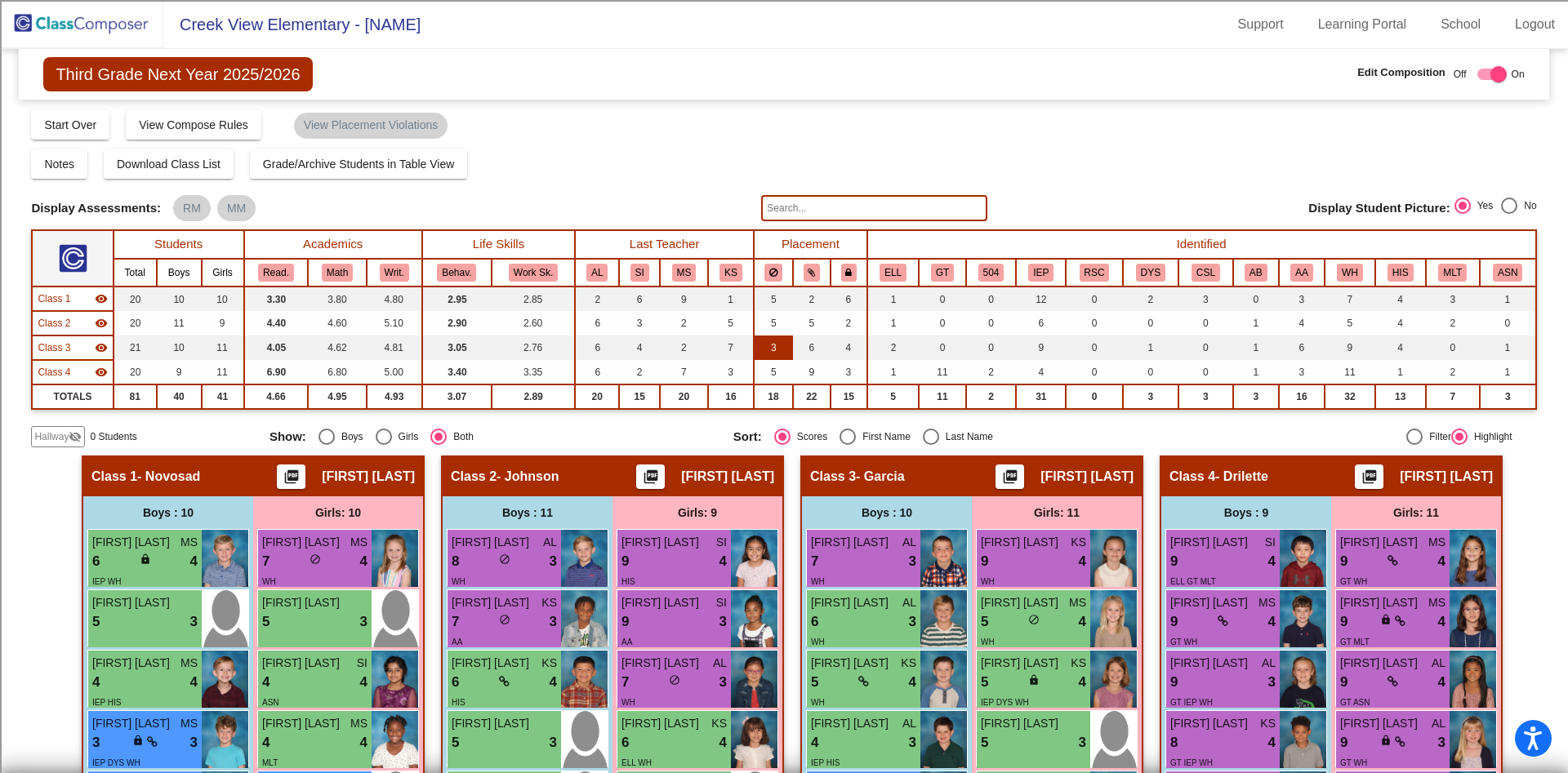scroll, scrollTop: 0, scrollLeft: 0, axis: both 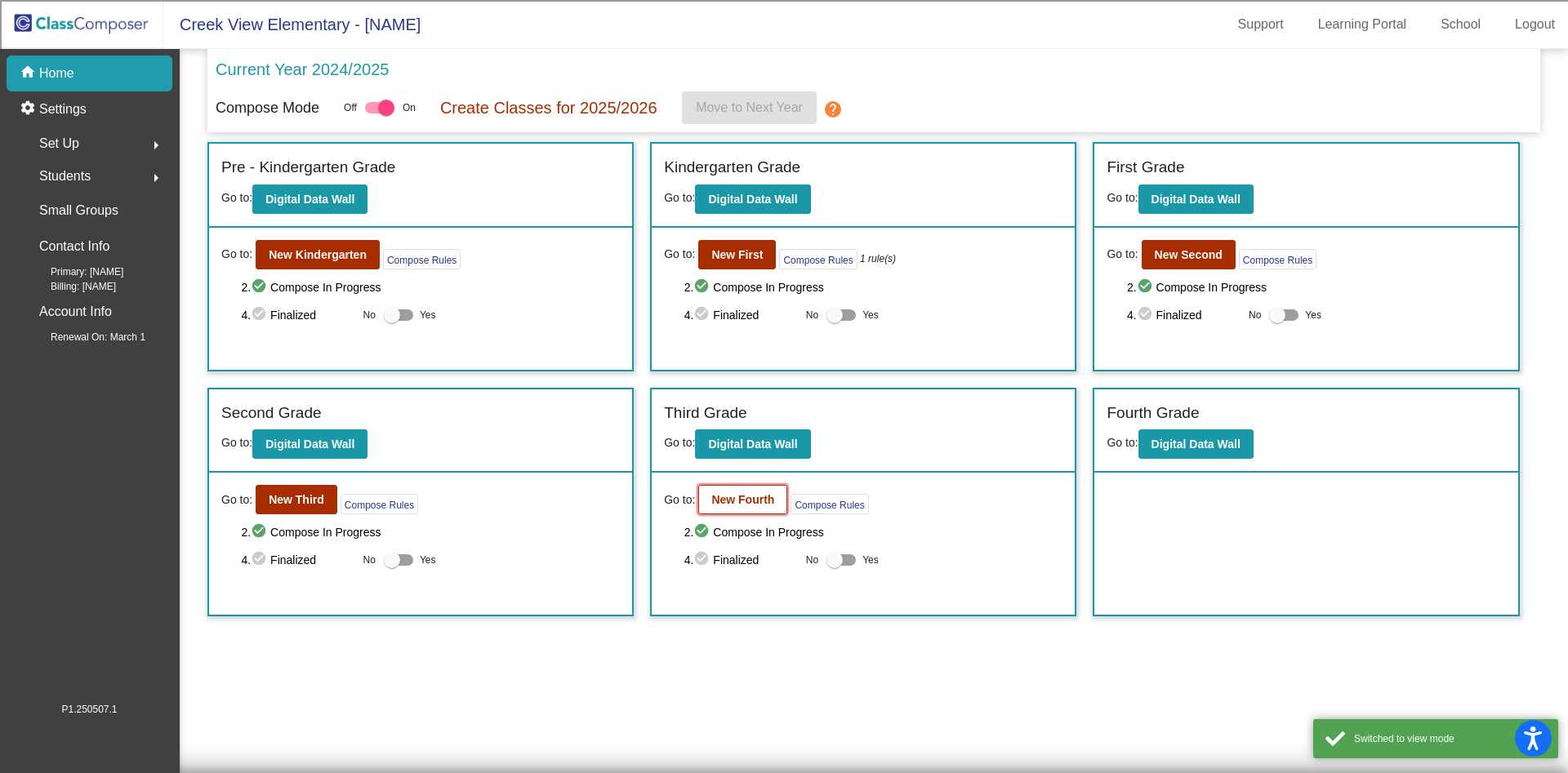click on "New Fourth" 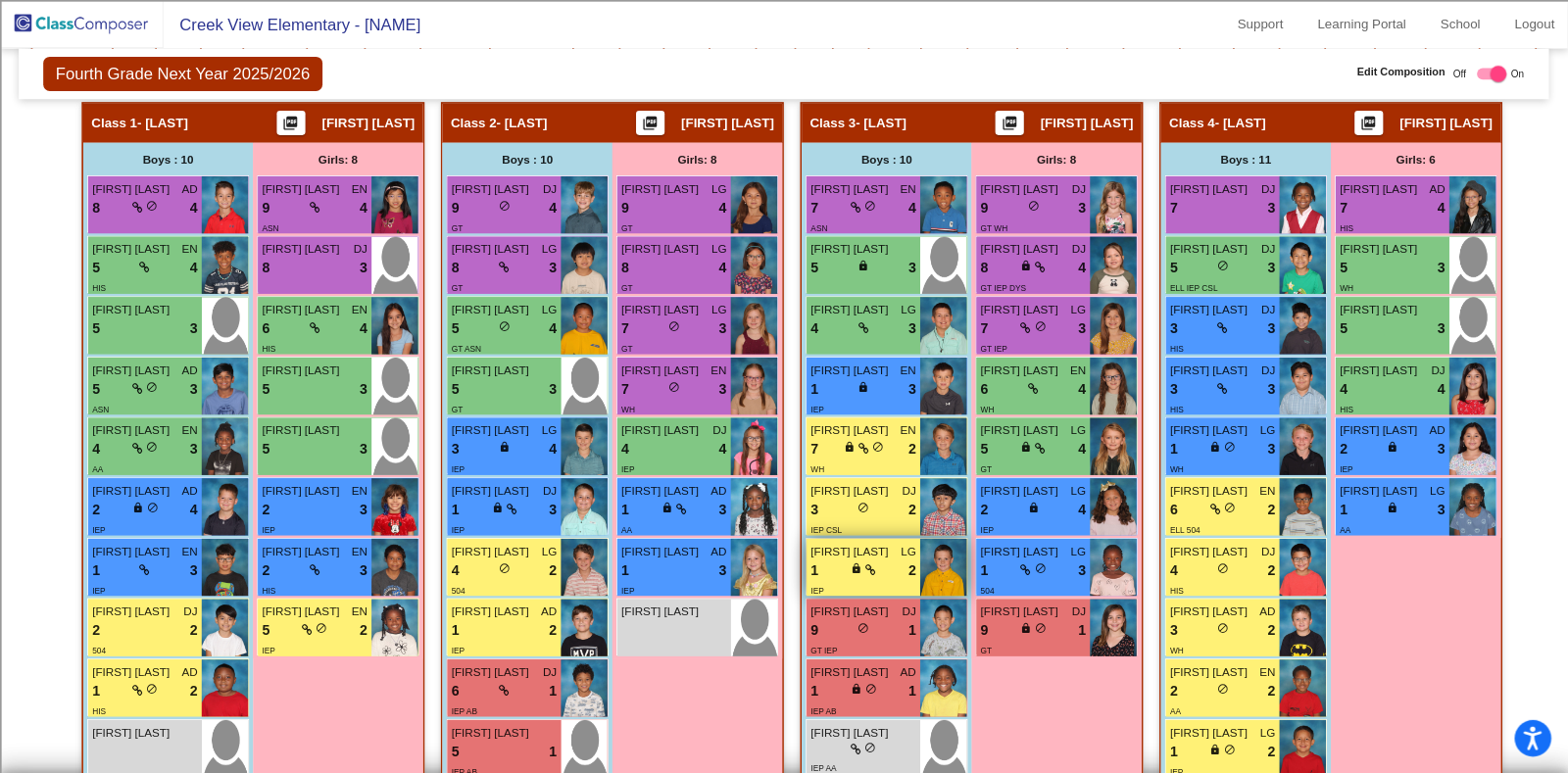 scroll, scrollTop: 537, scrollLeft: 0, axis: vertical 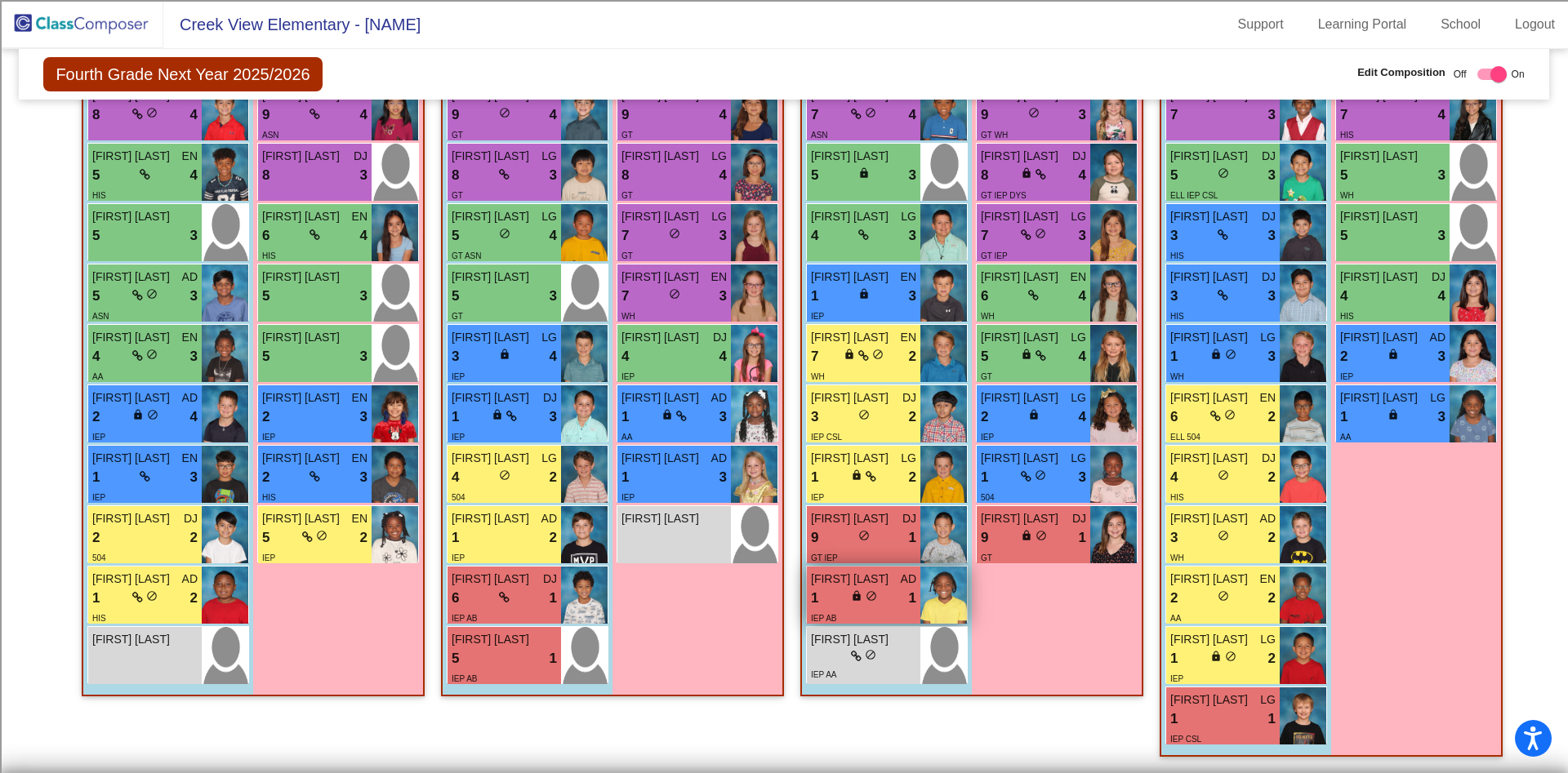 click at bounding box center (943, 595) 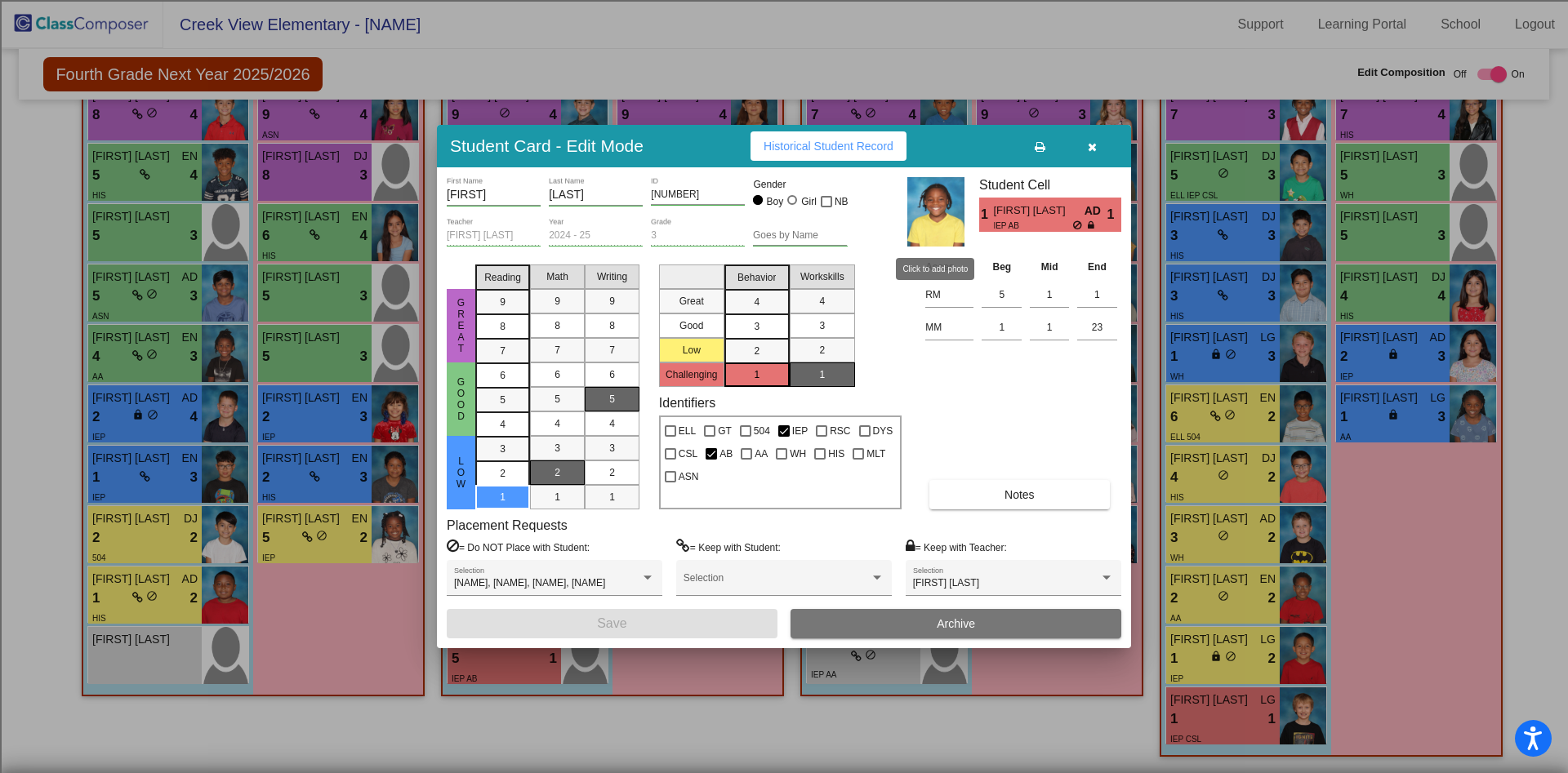 click at bounding box center (936, 211) 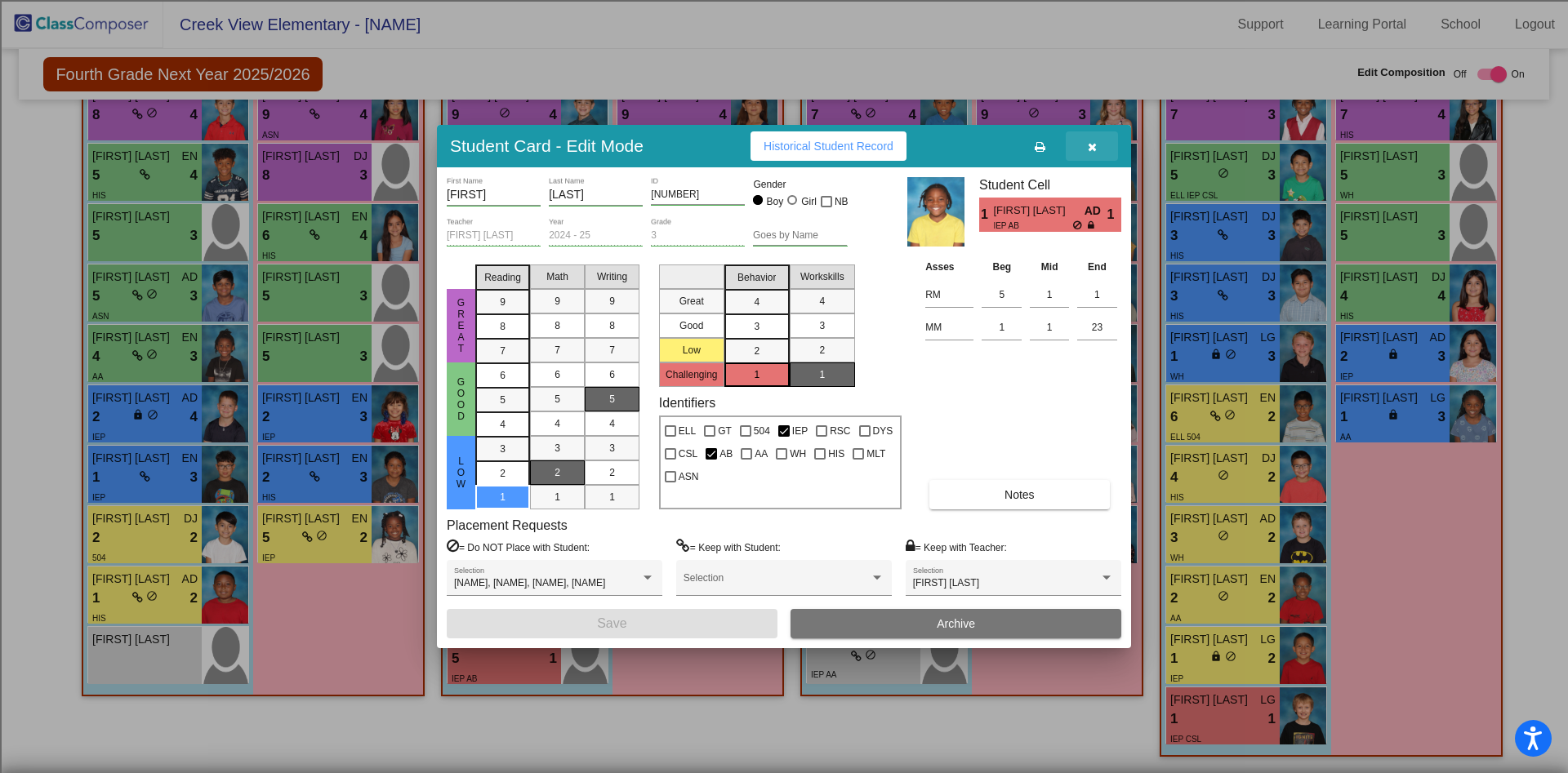 click at bounding box center (1092, 147) 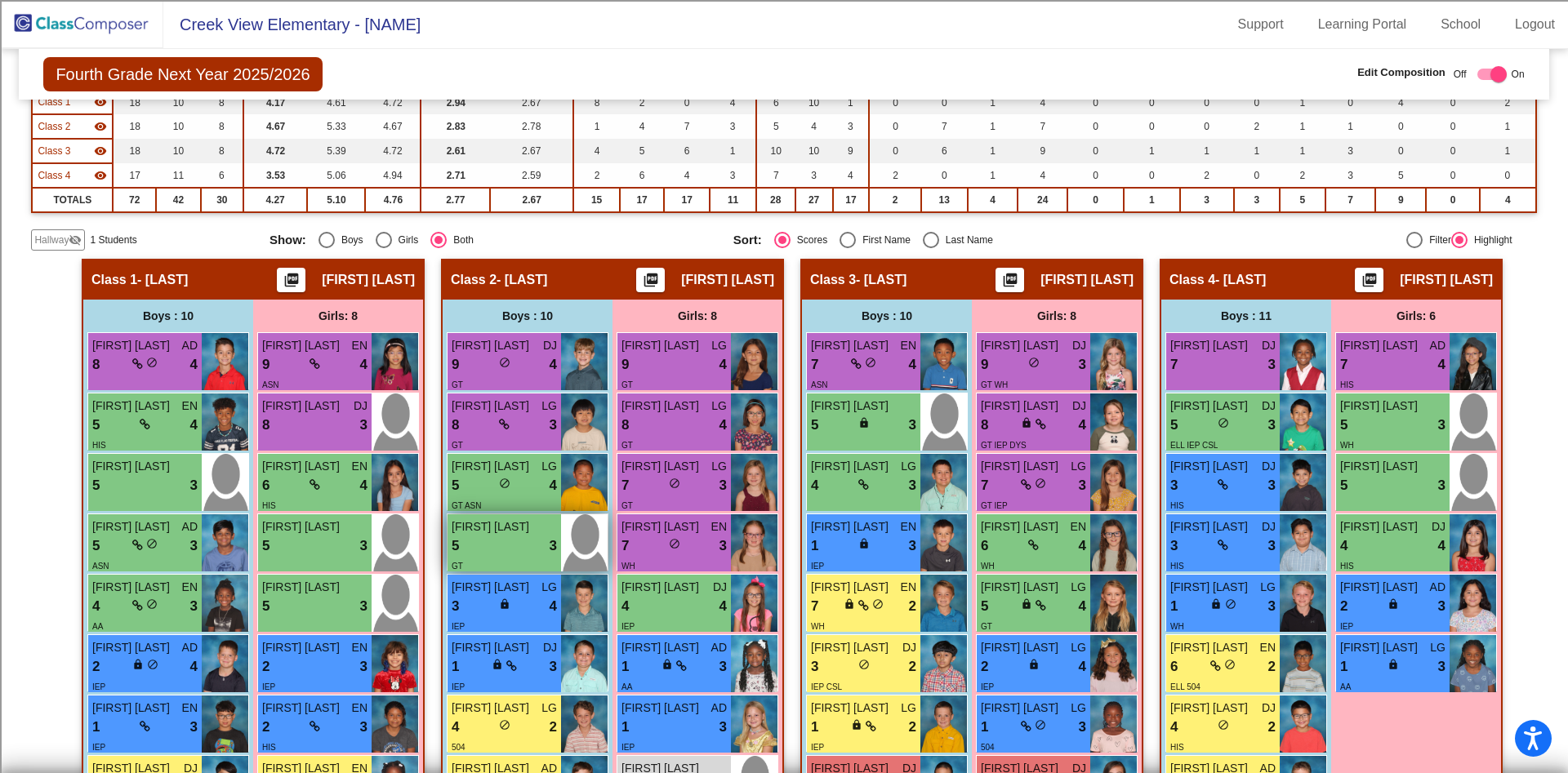 scroll, scrollTop: 0, scrollLeft: 0, axis: both 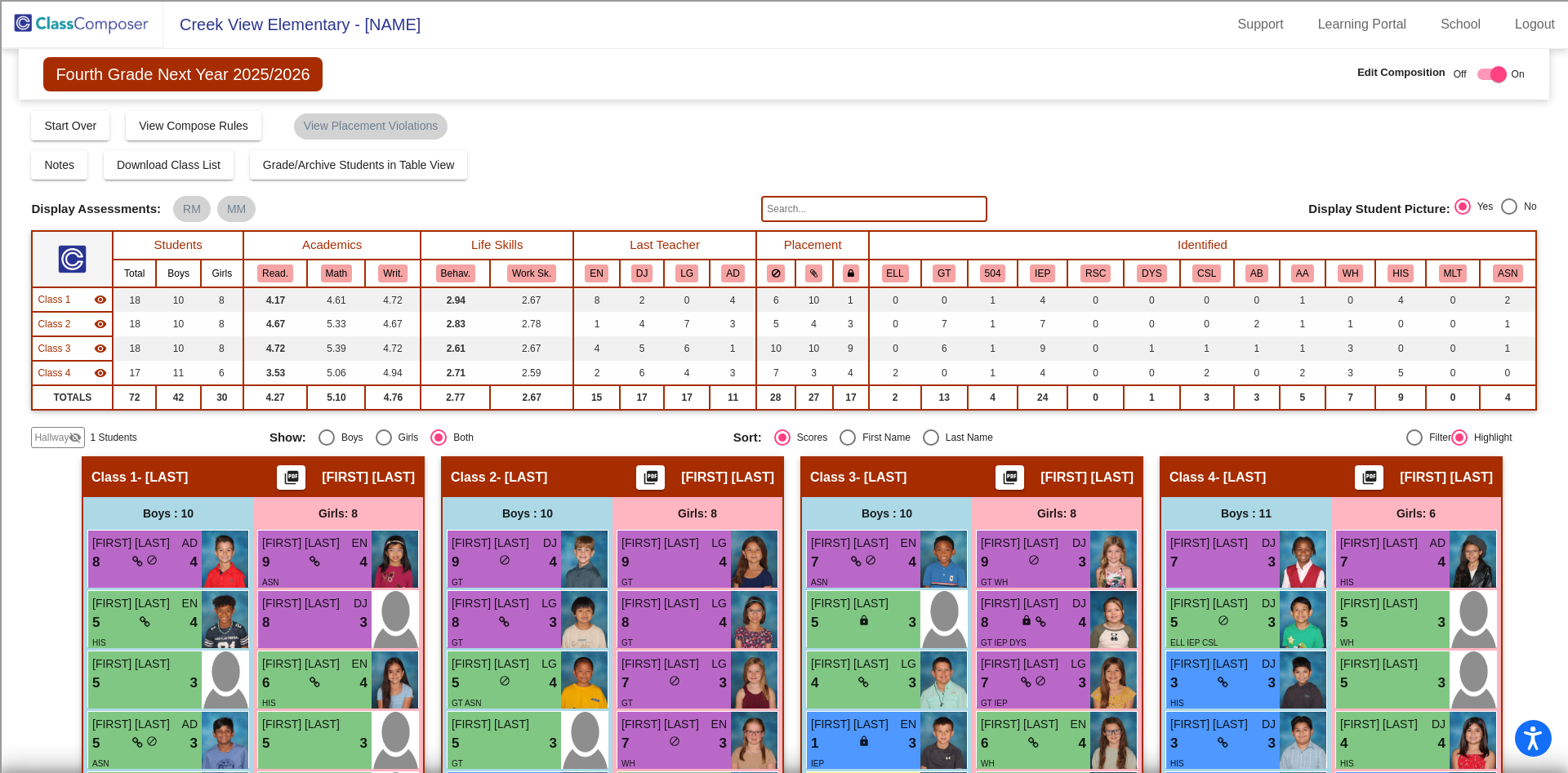 click 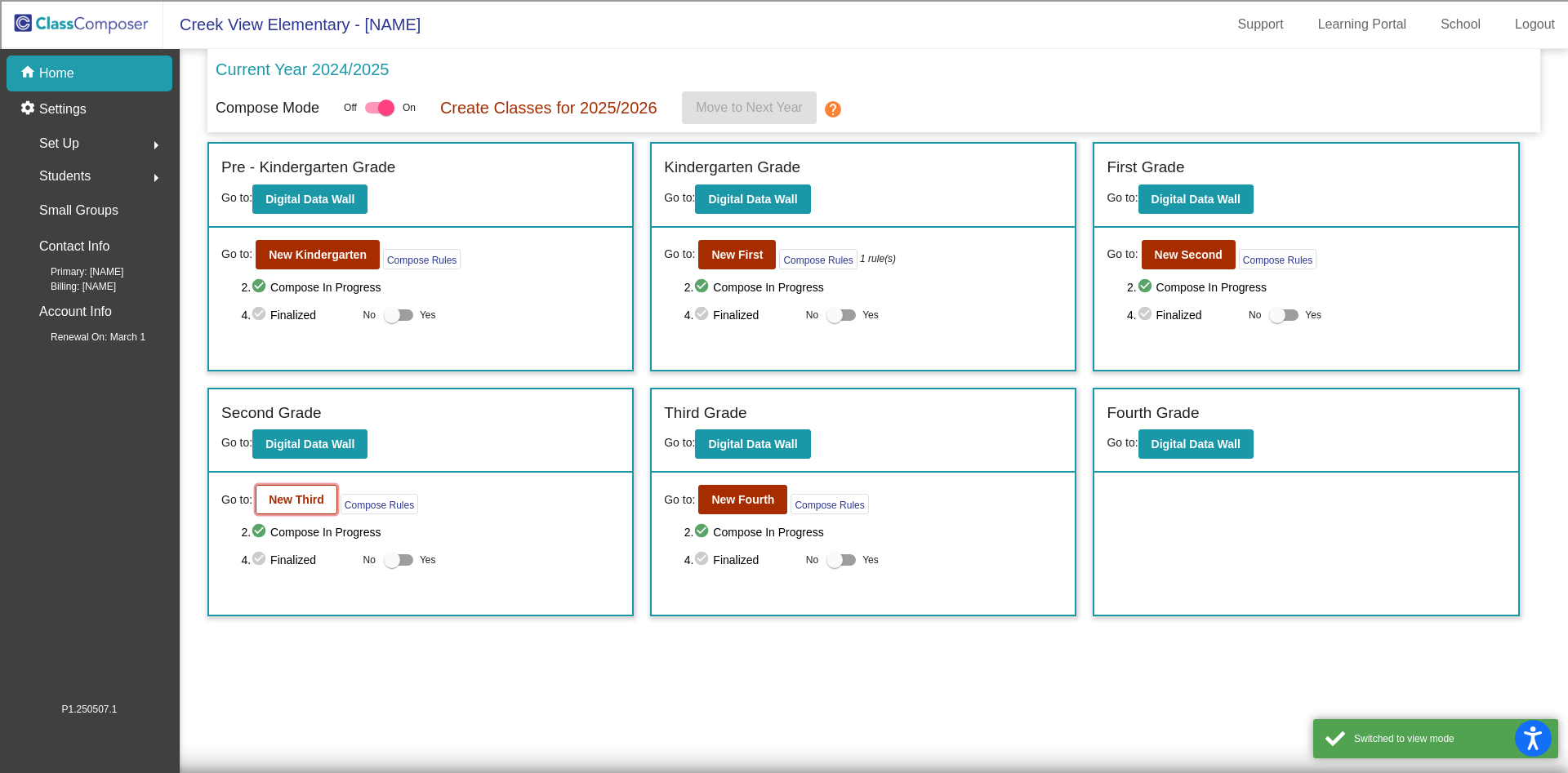 click on "New Third" 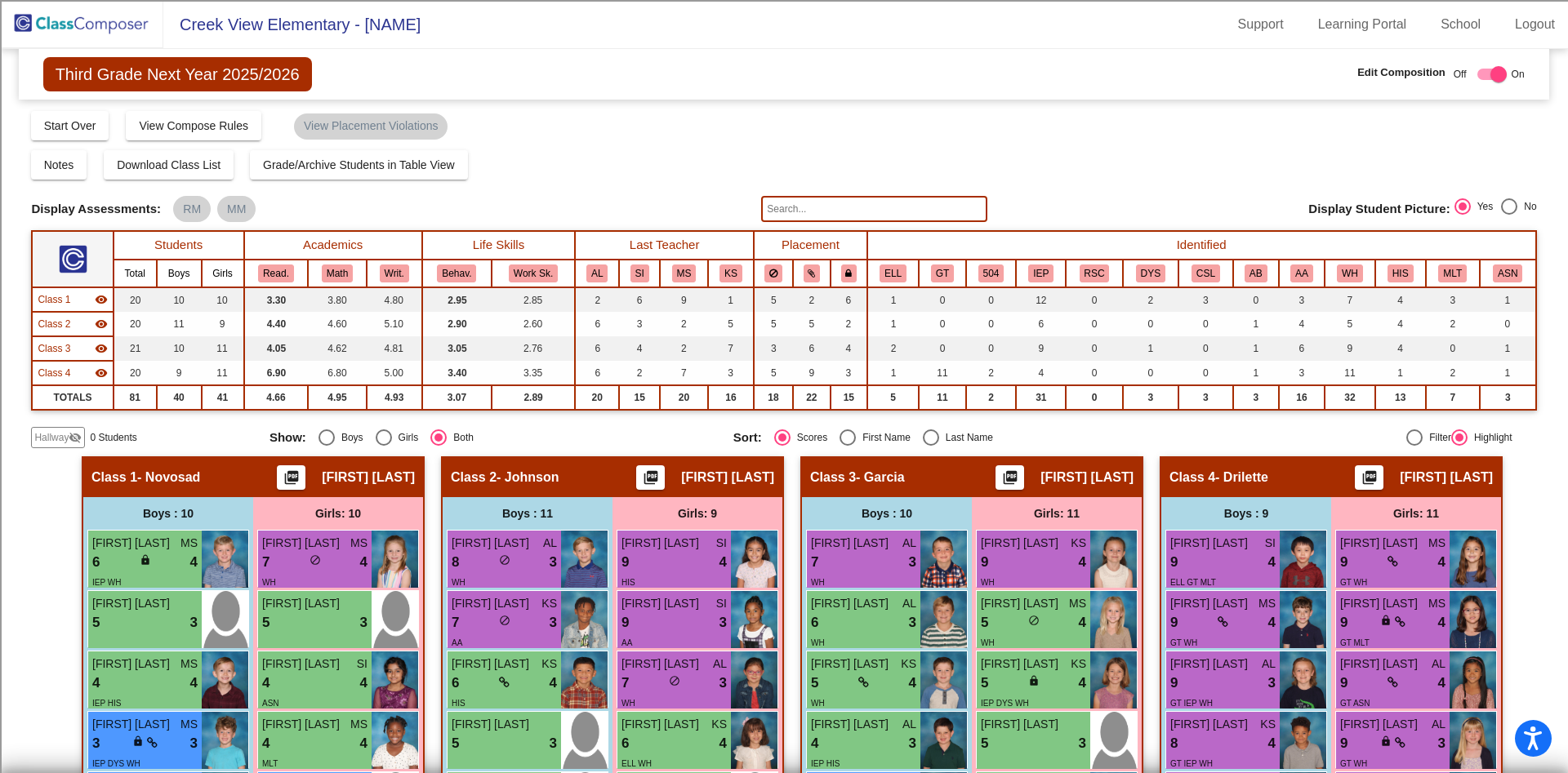 click 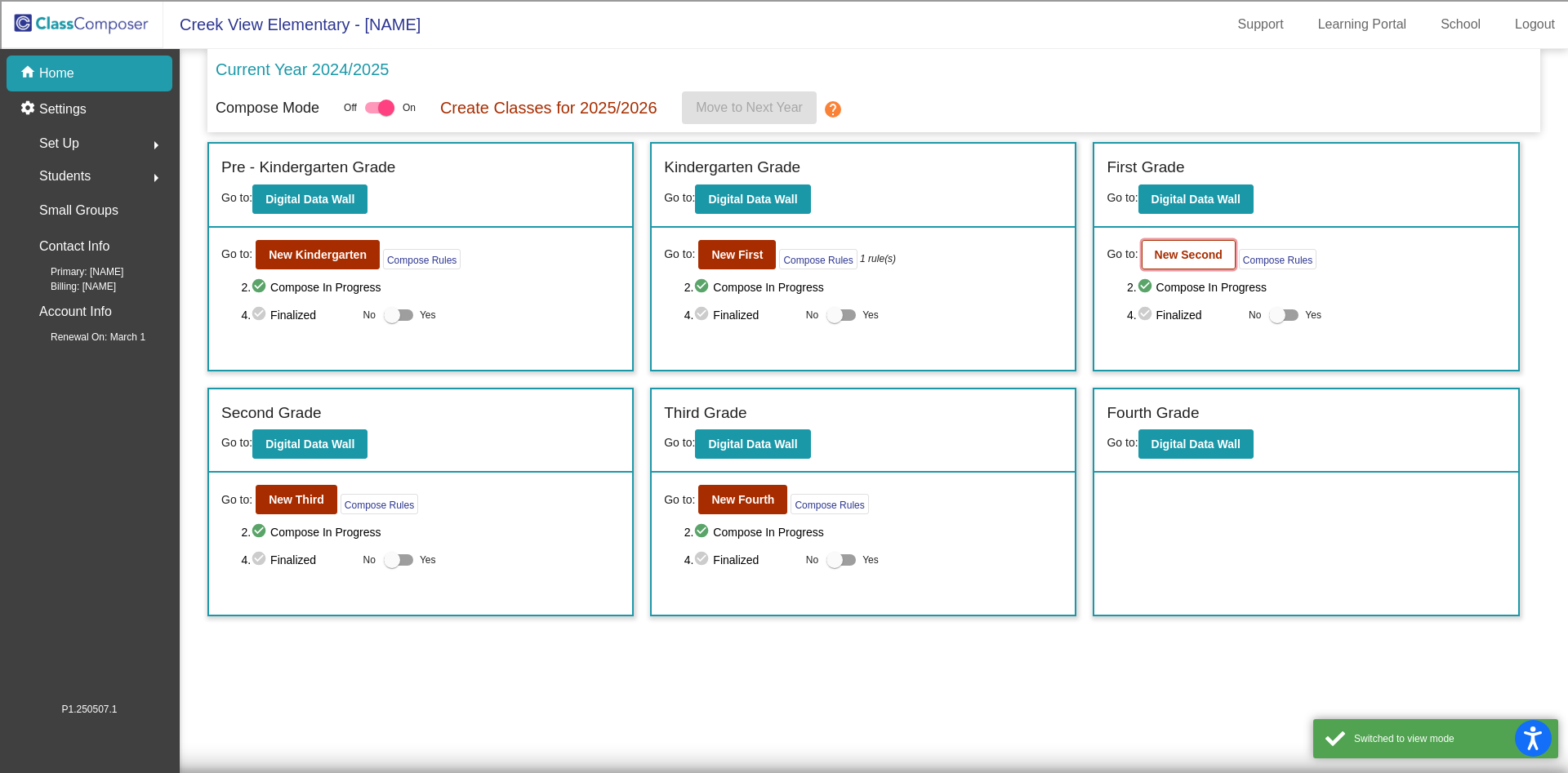 click on "New Second" 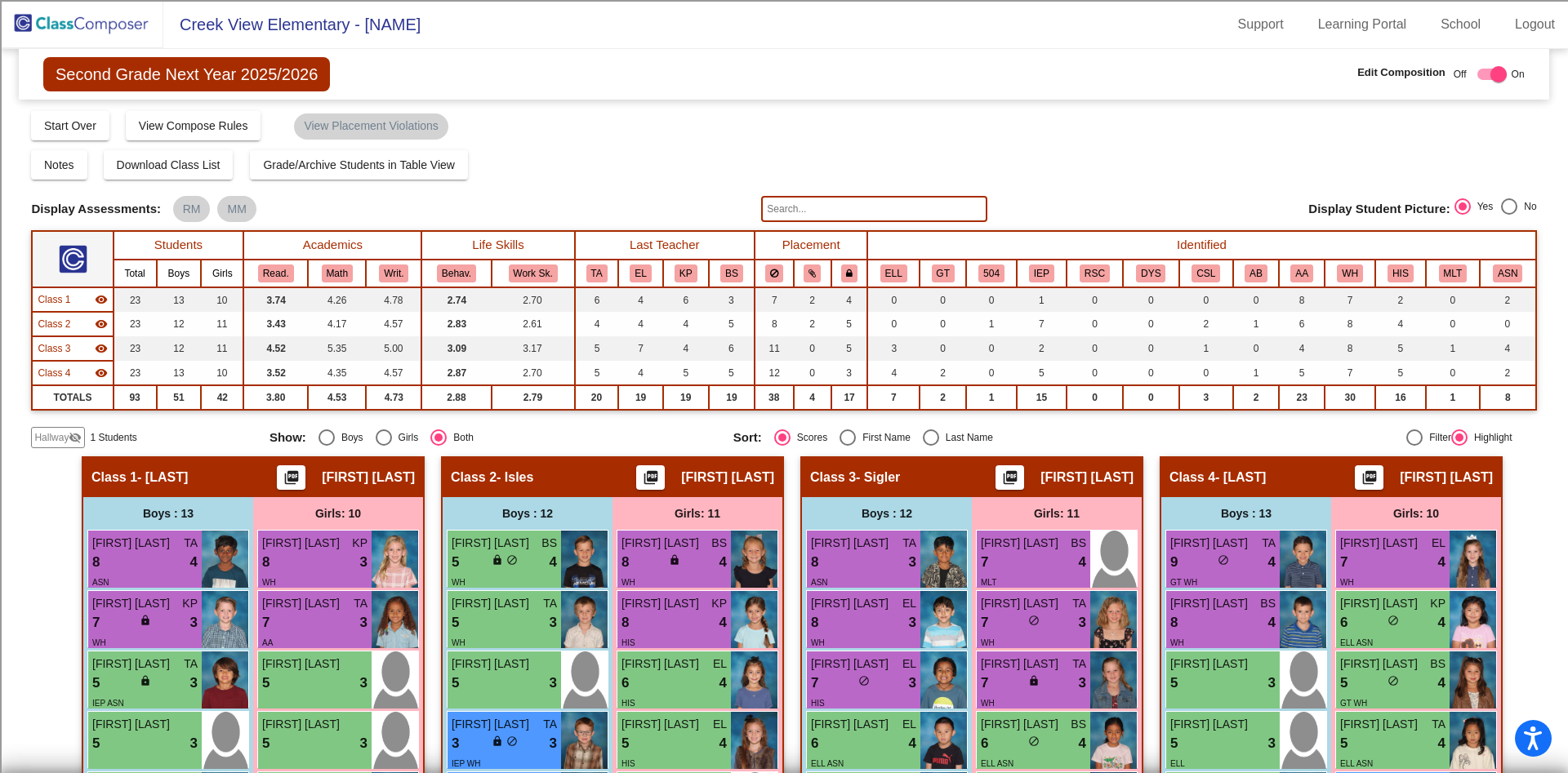 click on "Hallway   - Hallway Class  picture_as_pdf  Add Student  First Name Last Name Student Id  (Recommended)   Boy   Girl   Non Binary Add Close  Boys : 1  Aman Fidai lock do_not_disturb_alt Girls: 0   No Students   Class 1   - Langford  picture_as_pdf Anna Langford  Add Student  First Name Last Name Student Id  (Recommended)   Boy   Girl   Non Binary Add Close  Boys : 13  David Philip TA 8 lock do_not_disturb_alt 4 ASN Layne Snow KP 7 lock do_not_disturb_alt 3 WH Brady Ung TA 5 lock do_not_disturb_alt 3 IEP ASN Aiden Bottoms 5 lock do_not_disturb_alt 3 Kip Palmore BS 4 lock do_not_disturb_alt 3 WH Zavion Garza-Sanchez KP 4 lock do_not_disturb_alt 3 HIS Marshall Taylor EL 3 lock do_not_disturb_alt 3 AA Jacob Munoz TA 2 lock do_not_disturb_alt 3 WH Canaan Mosley KP 1 lock do_not_disturb_alt 3 WH Colson Menefield EL 2 lock do_not_disturb_alt 2 AA Jesse Ford II EL 1 lock do_not_disturb_alt 2 AA Skyler Alvarez KP 5 lock do_not_disturb_alt 1 WH Kaisyn Forge BS 1 lock do_not_disturb_alt 1 AA Girls: 10 Rowan Ask KP" 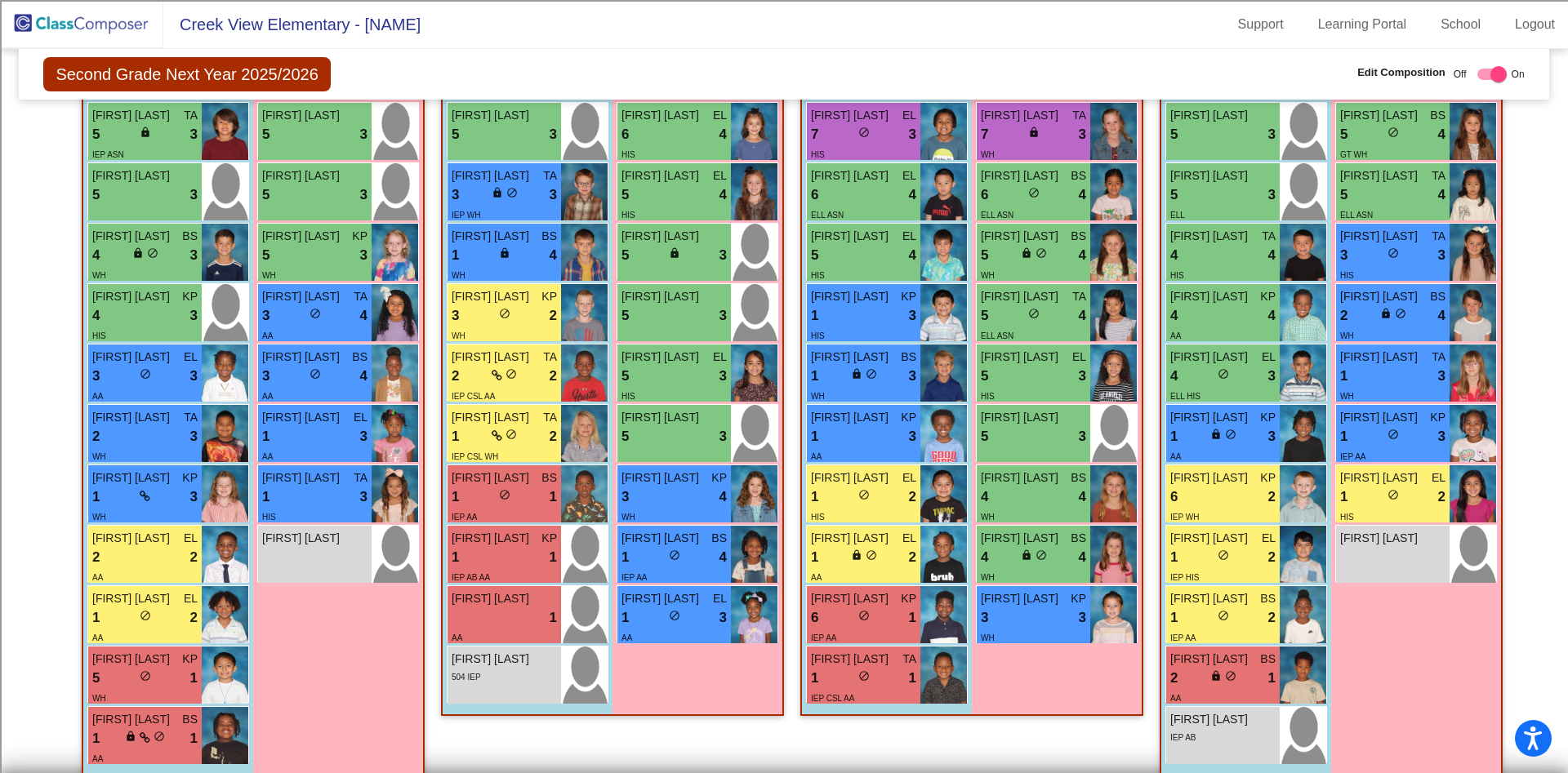 scroll, scrollTop: 568, scrollLeft: 0, axis: vertical 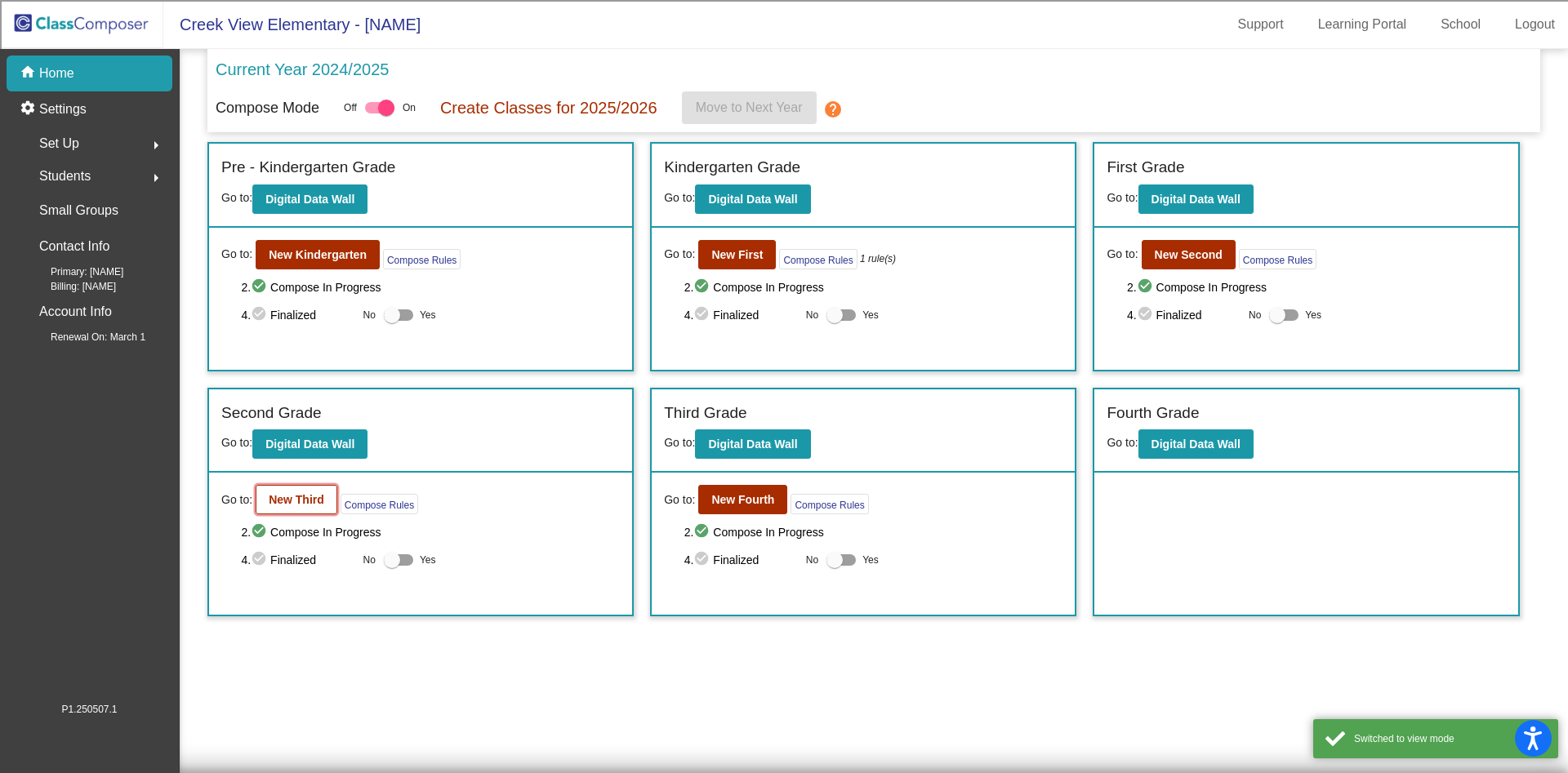 click on "New Third" 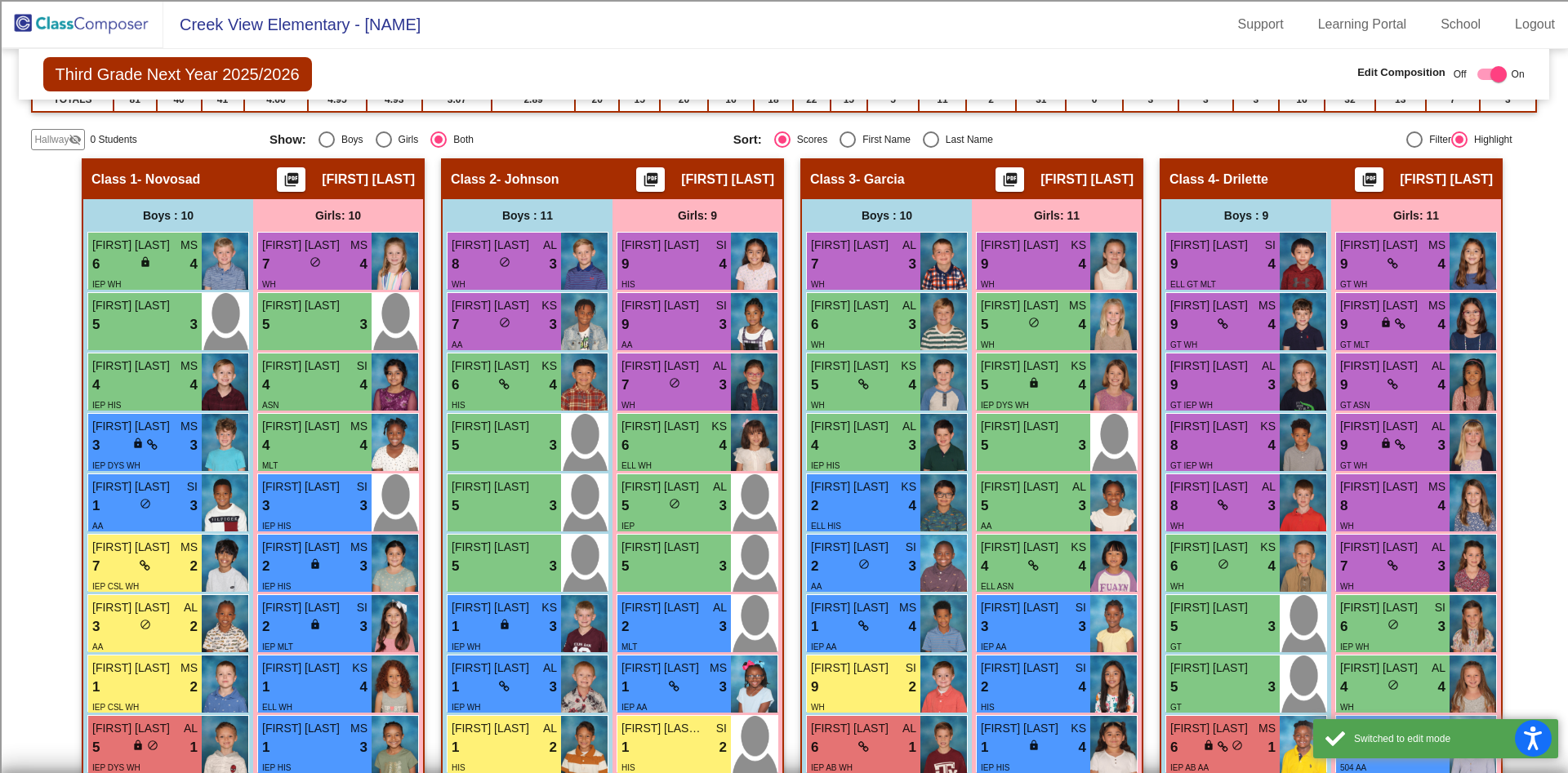 scroll, scrollTop: 447, scrollLeft: 0, axis: vertical 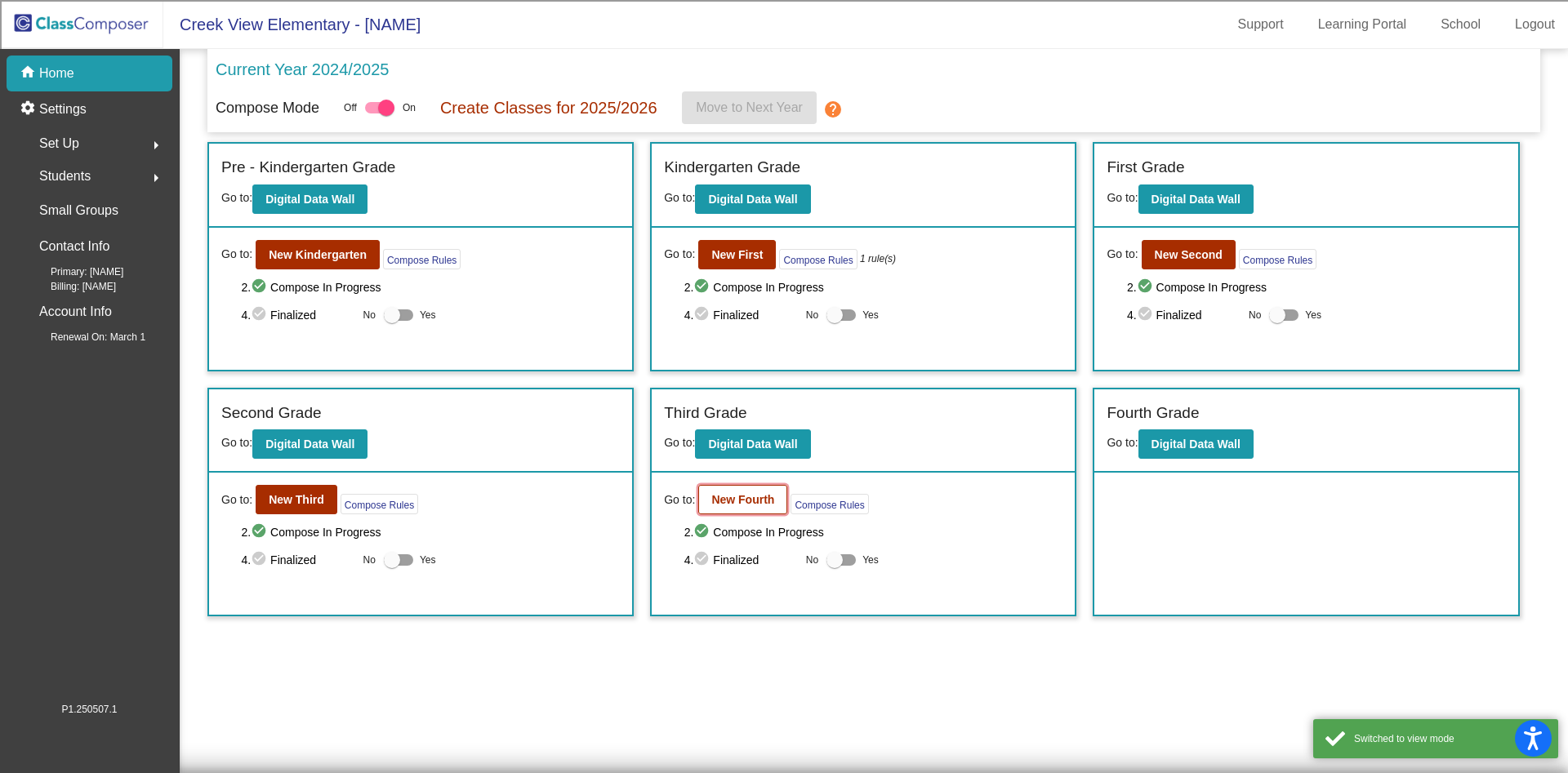 click on "New Fourth" 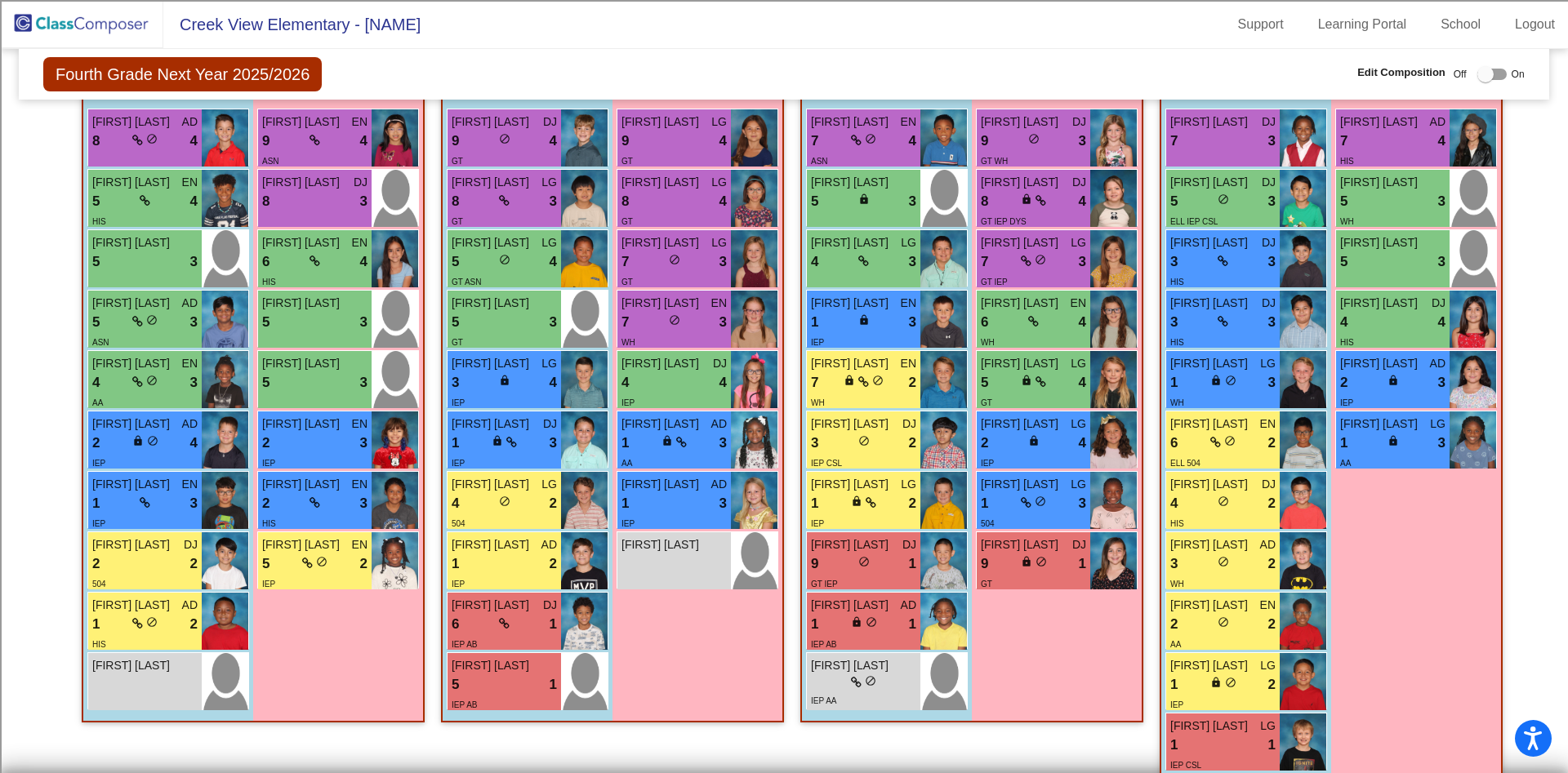 scroll, scrollTop: 508, scrollLeft: 0, axis: vertical 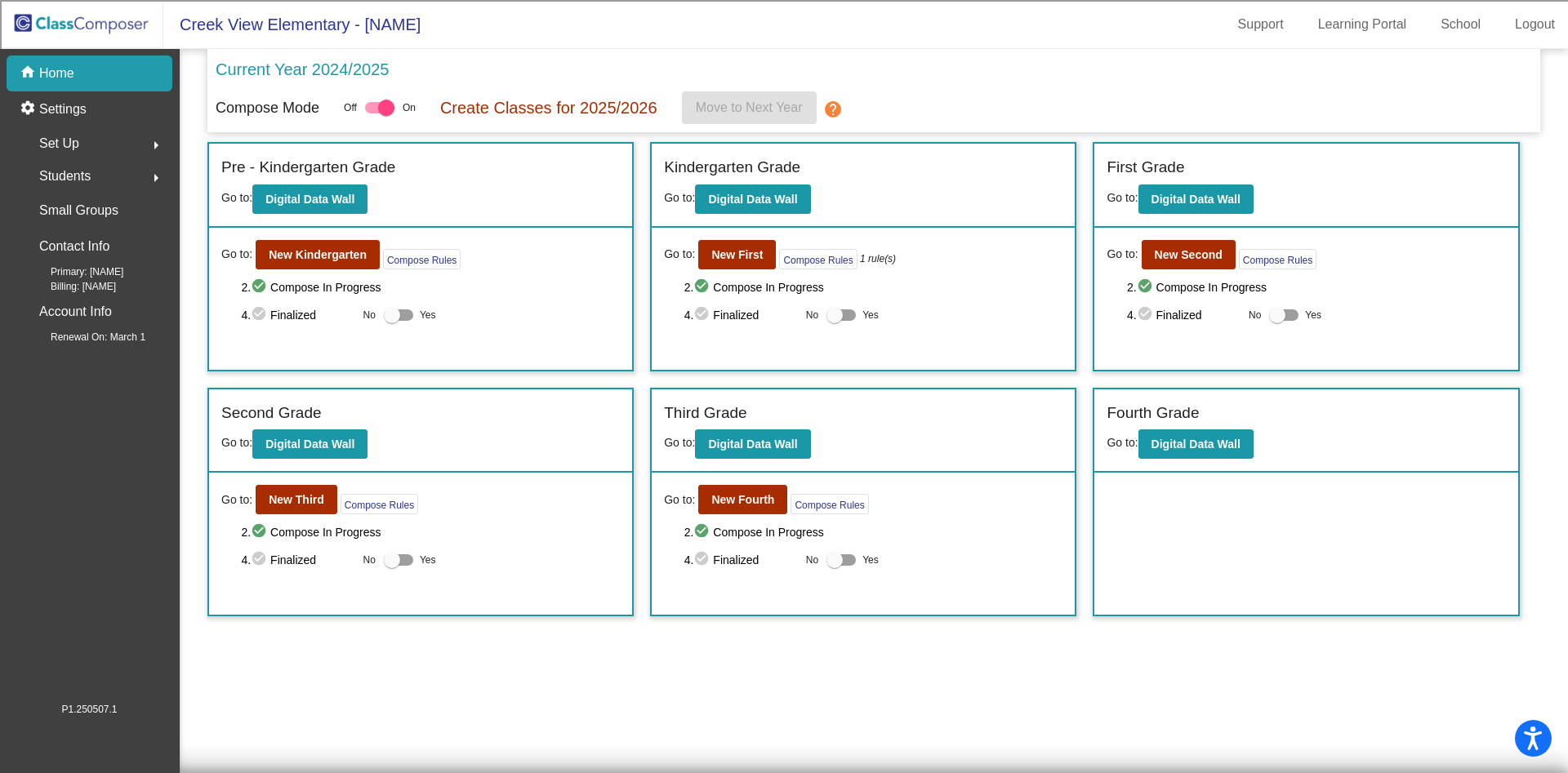 click on "Set Up" 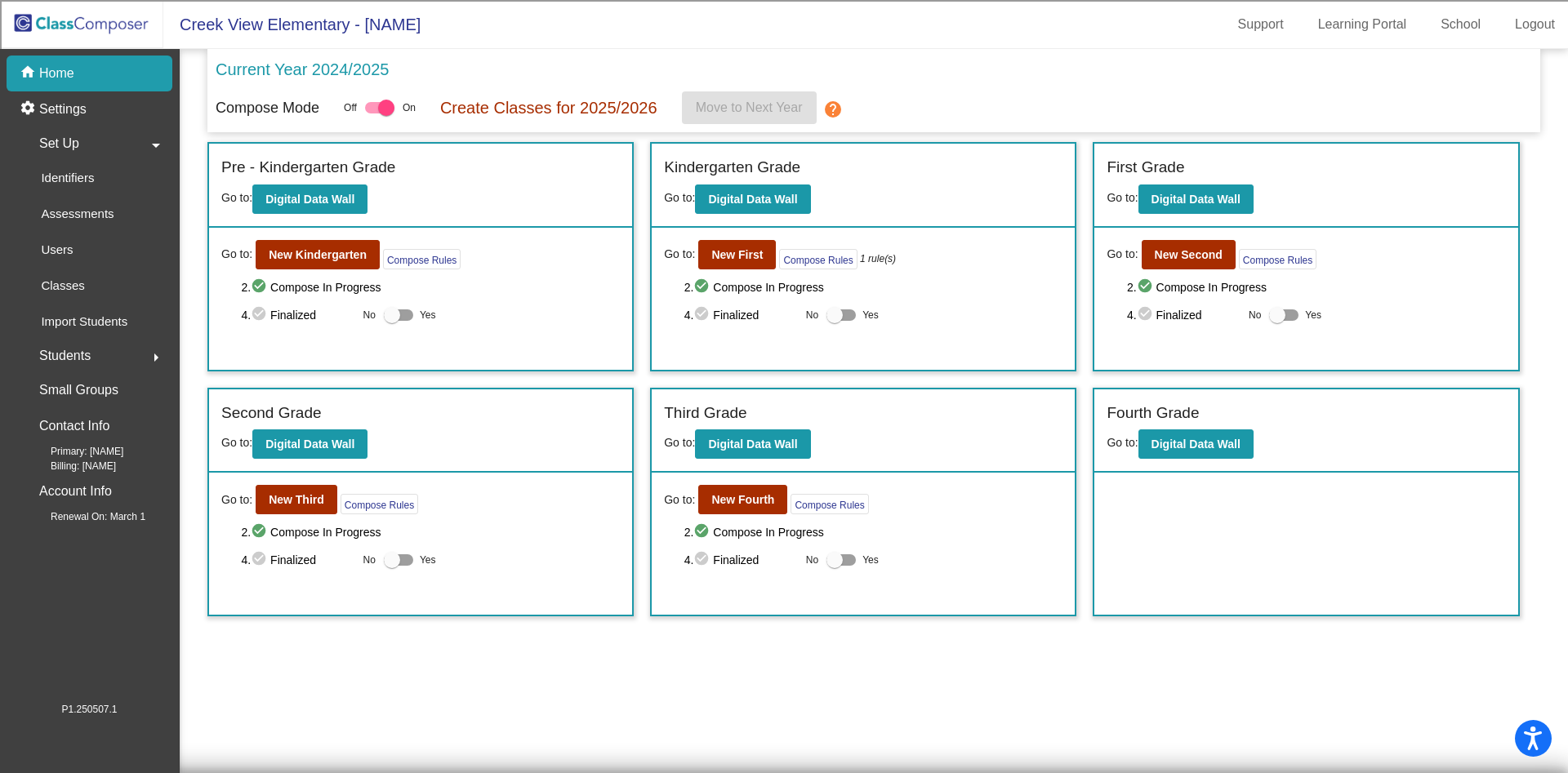 click on "Set Up  arrow_drop_down" 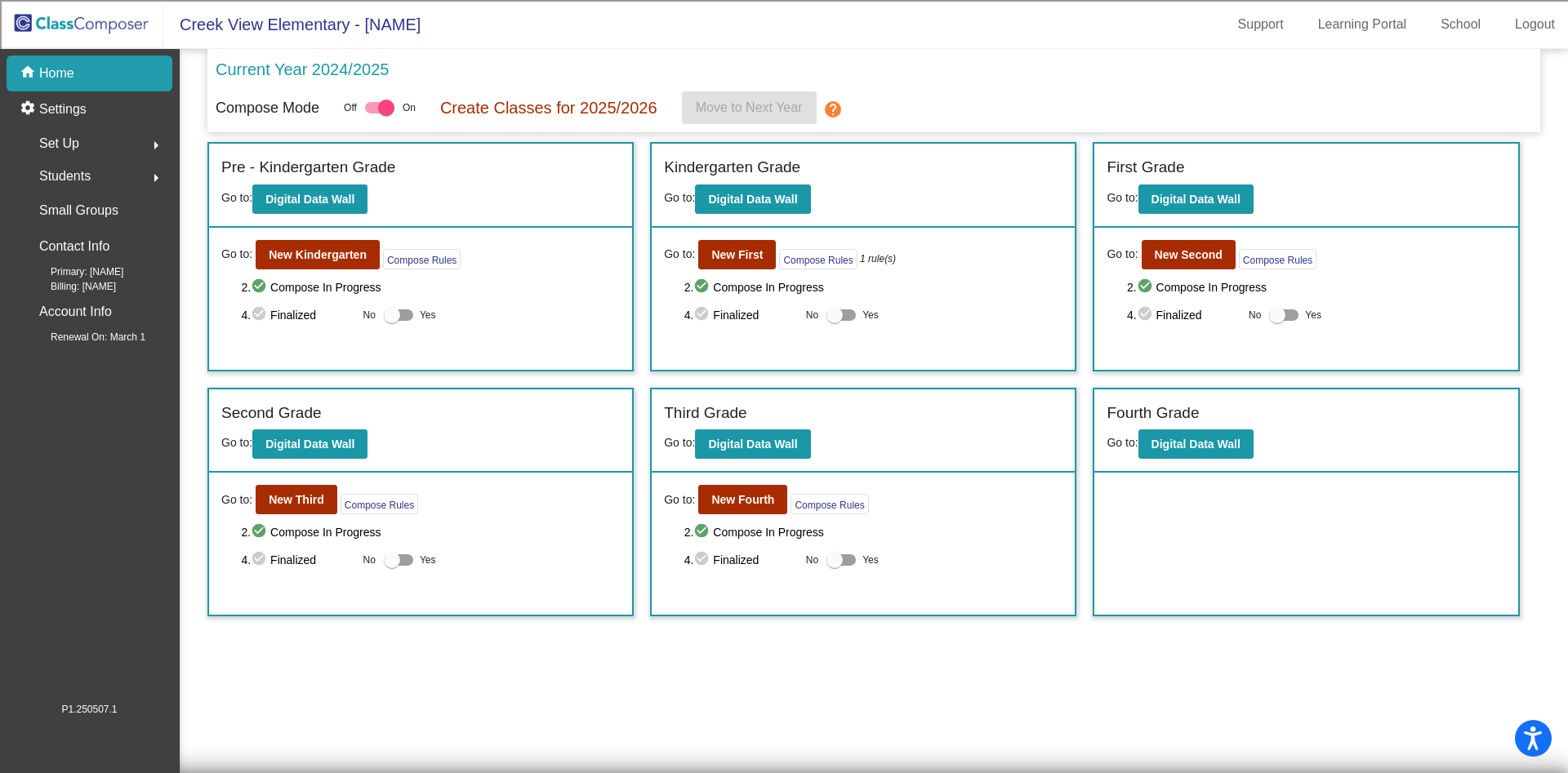 click on "Set Up  arrow_right" 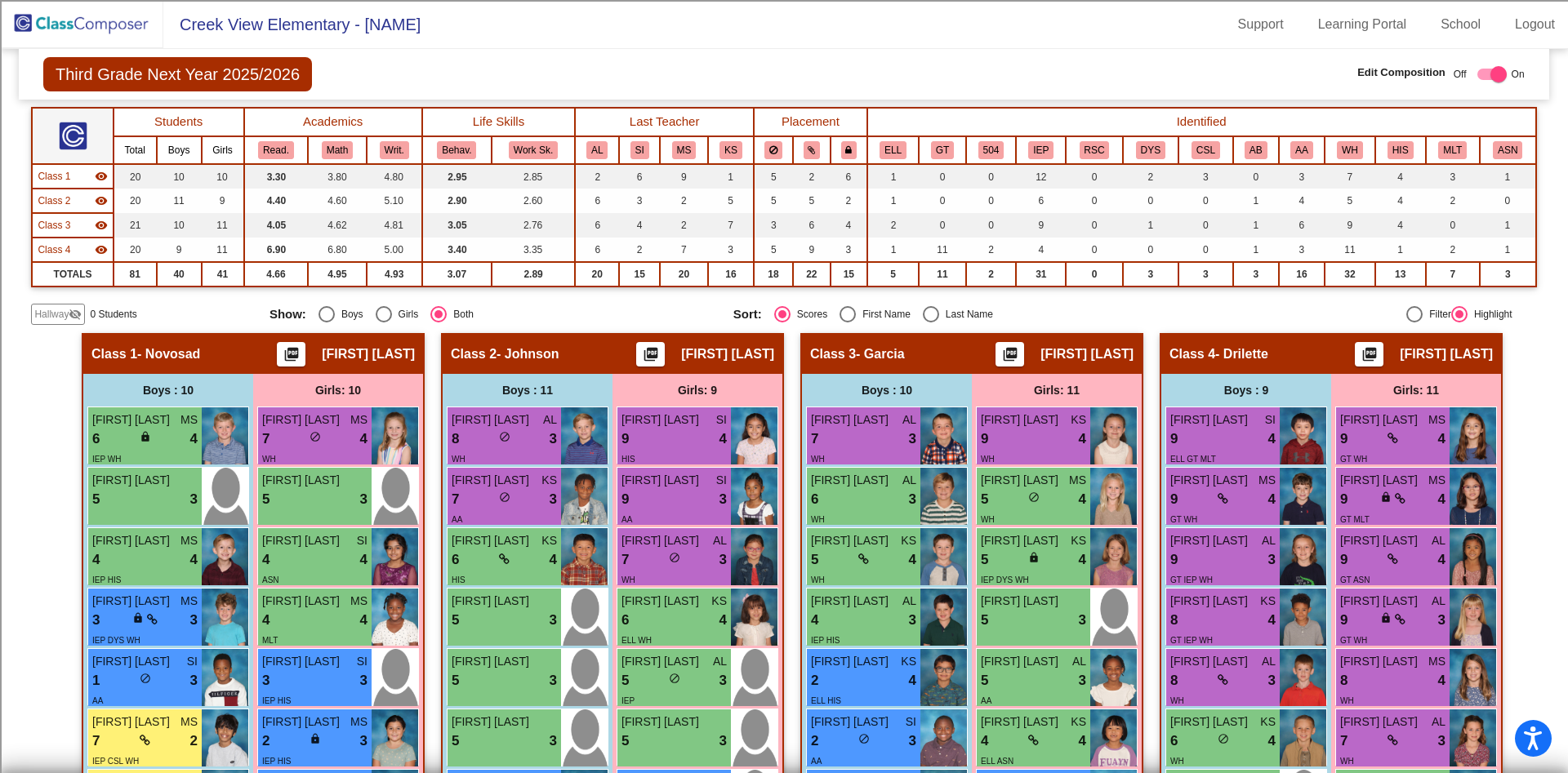 scroll, scrollTop: 447, scrollLeft: 0, axis: vertical 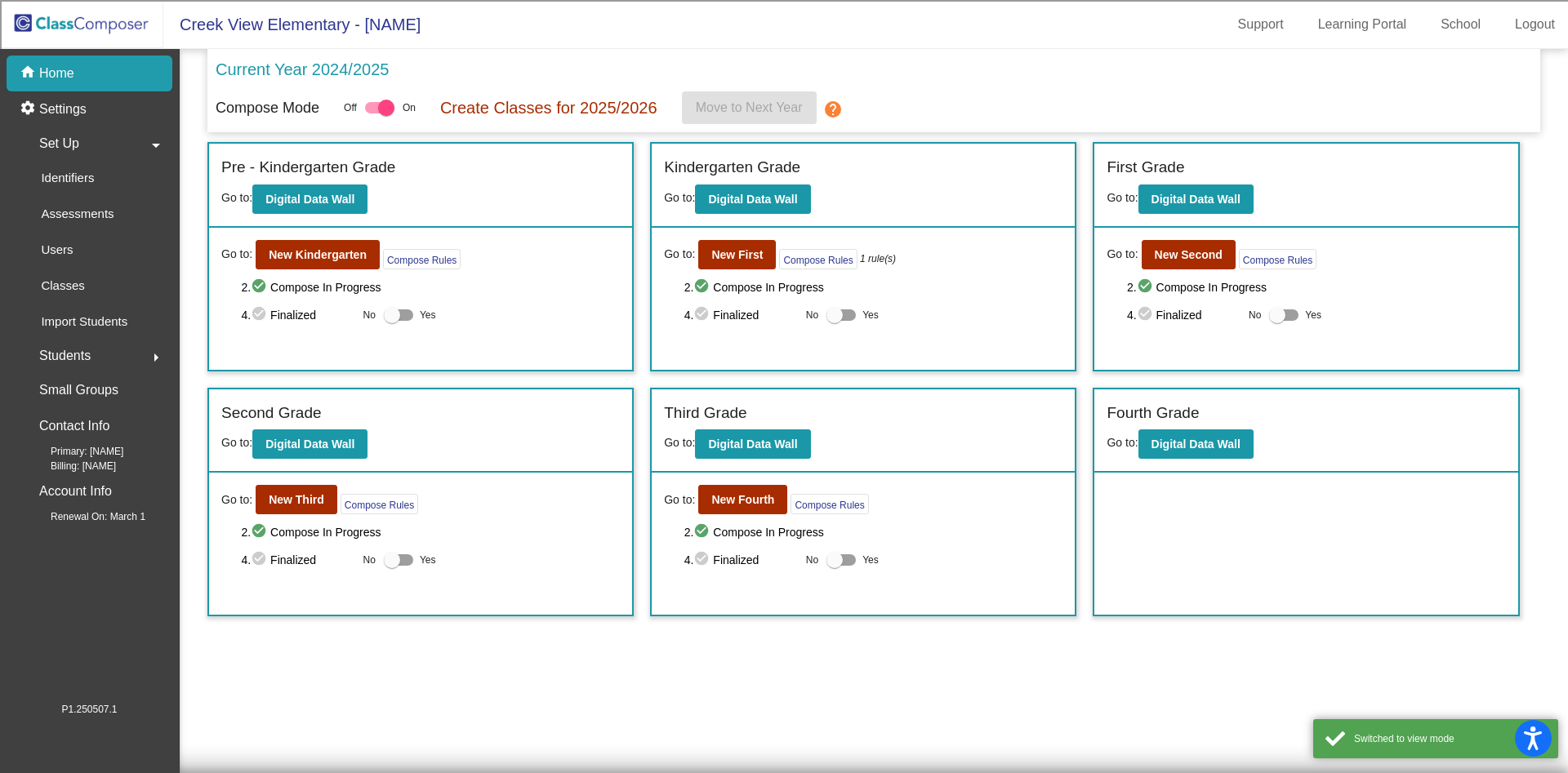 click on "Go to:  New Second  Compose Rules     2.  check_circle  Compose In Progress   4.  check_circle  Finalized  No   Yes" 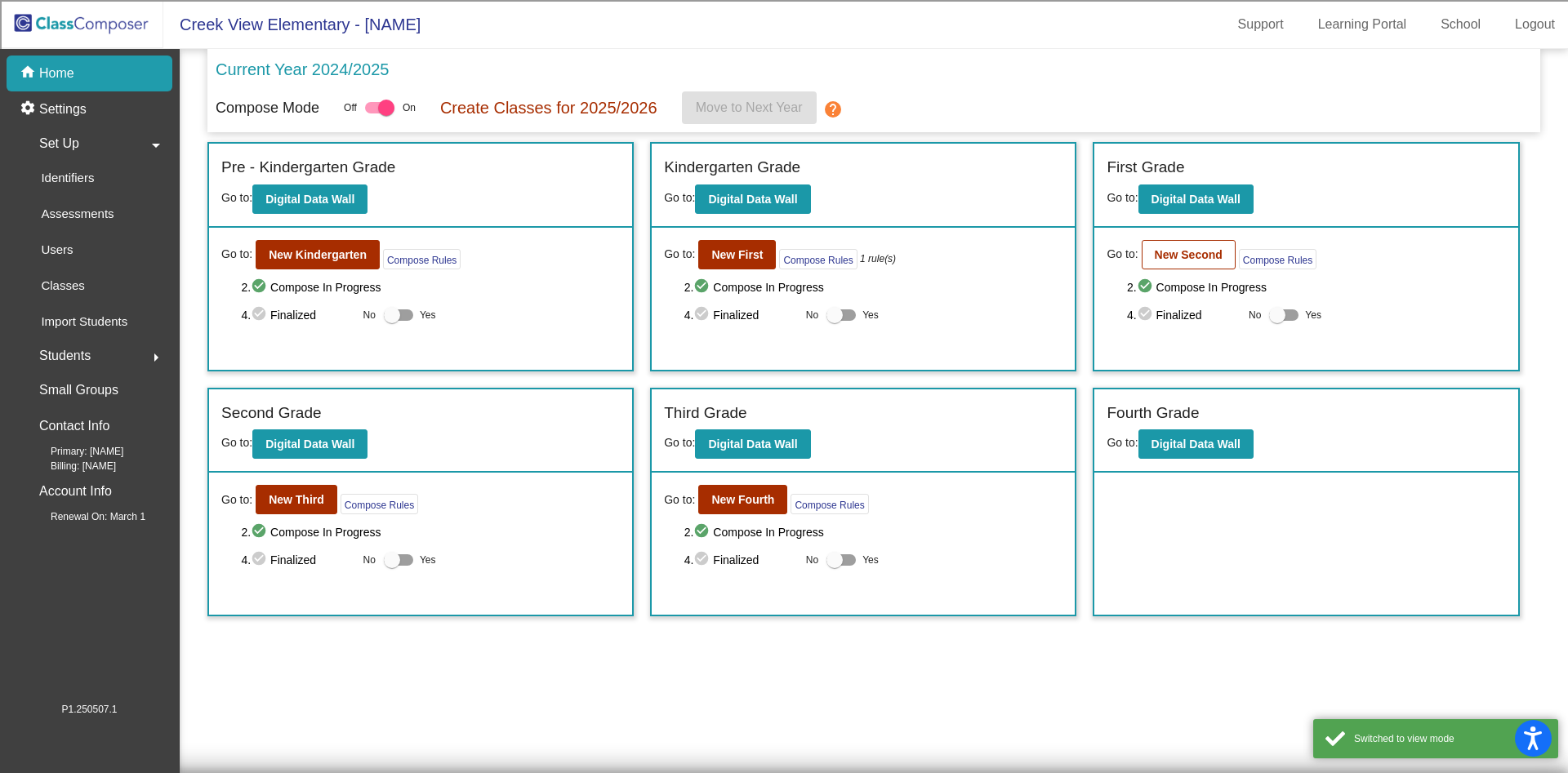 drag, startPoint x: 1200, startPoint y: 274, endPoint x: 1196, endPoint y: 266, distance: 8.944272 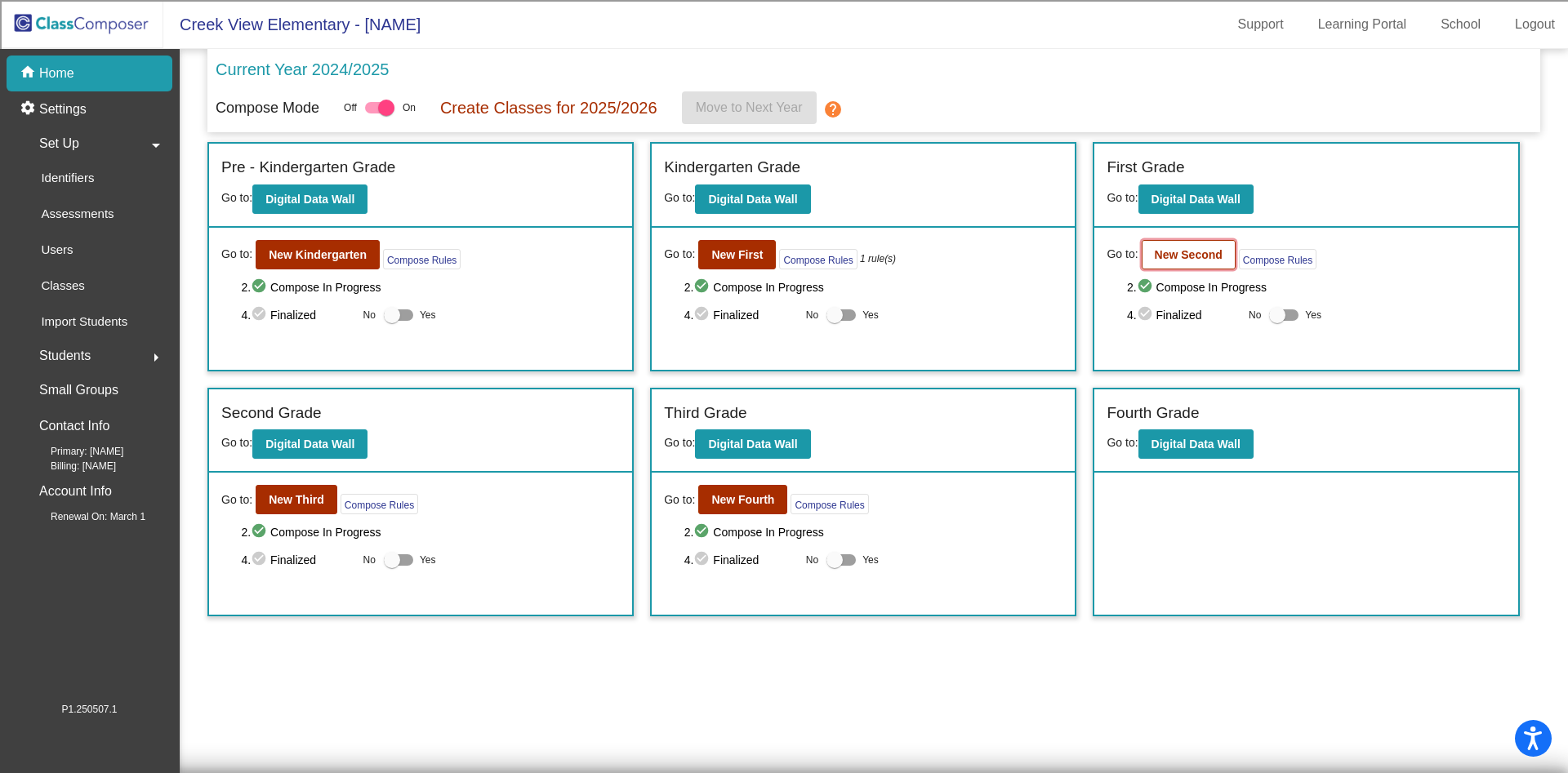 click on "New Second" 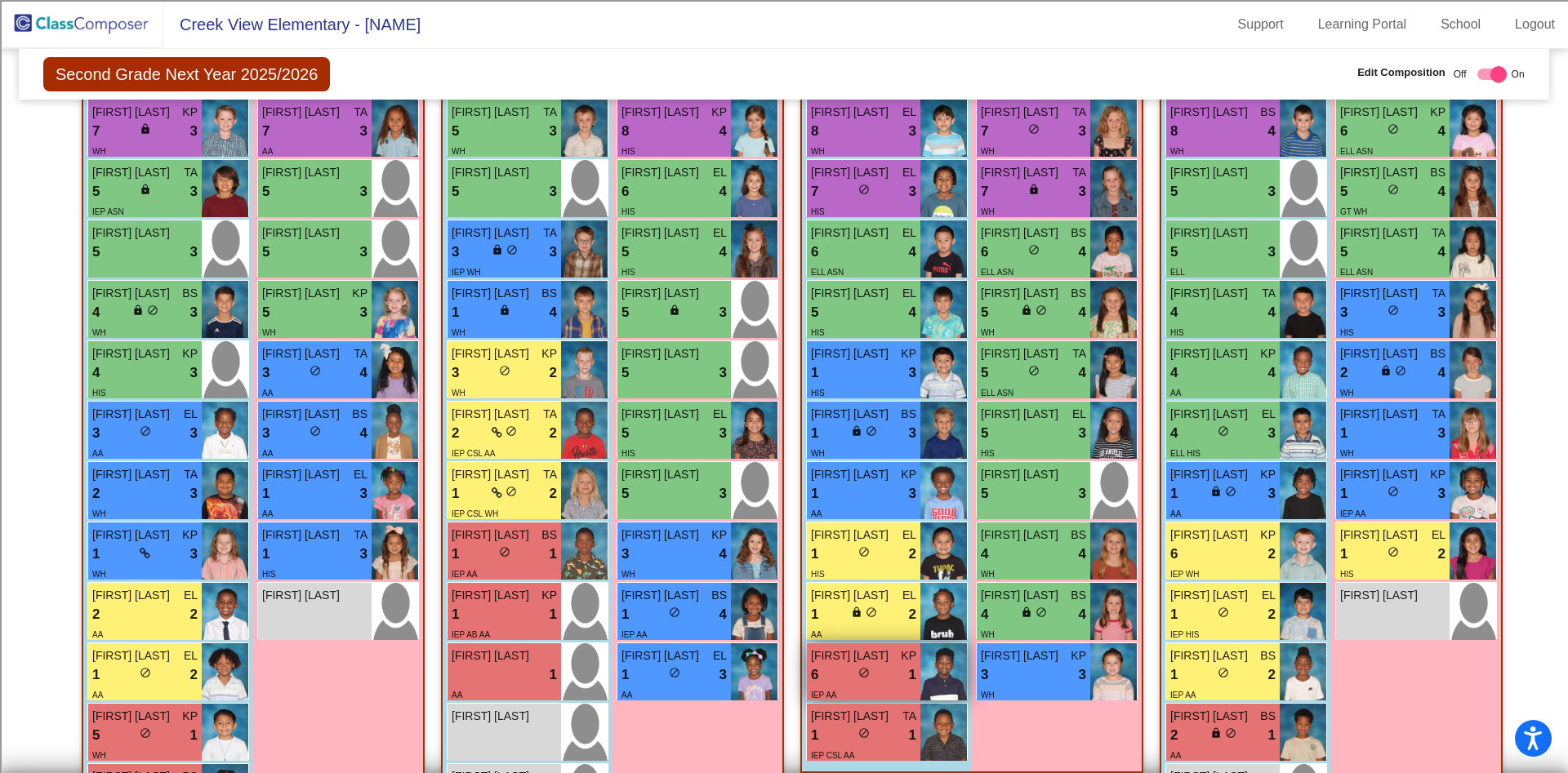 scroll, scrollTop: 568, scrollLeft: 0, axis: vertical 